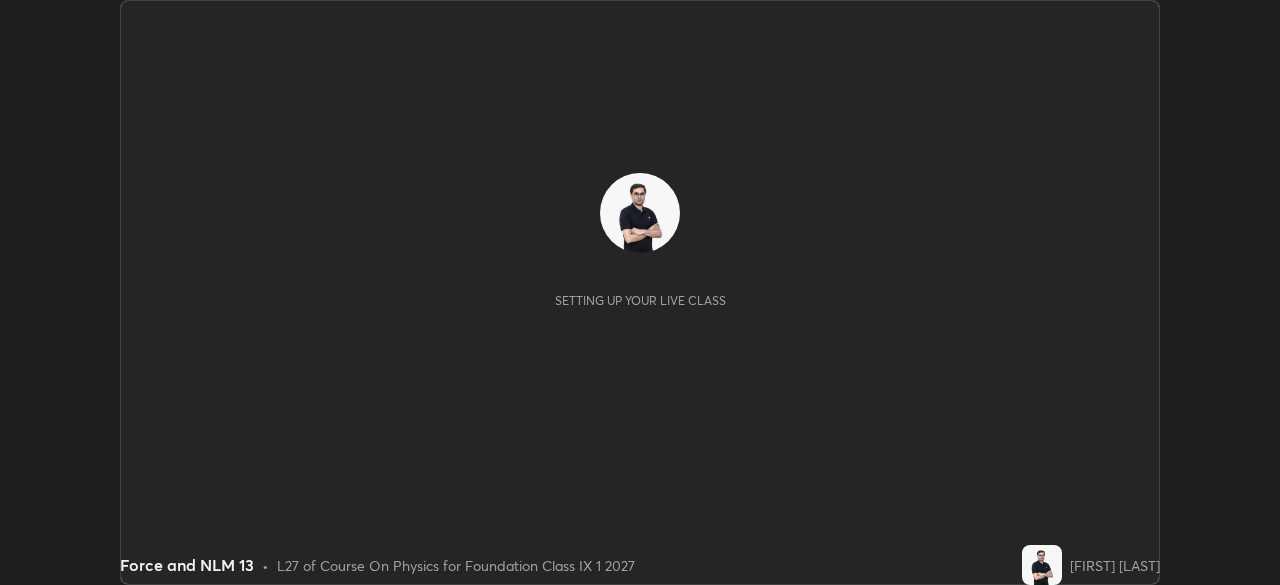 scroll, scrollTop: 0, scrollLeft: 0, axis: both 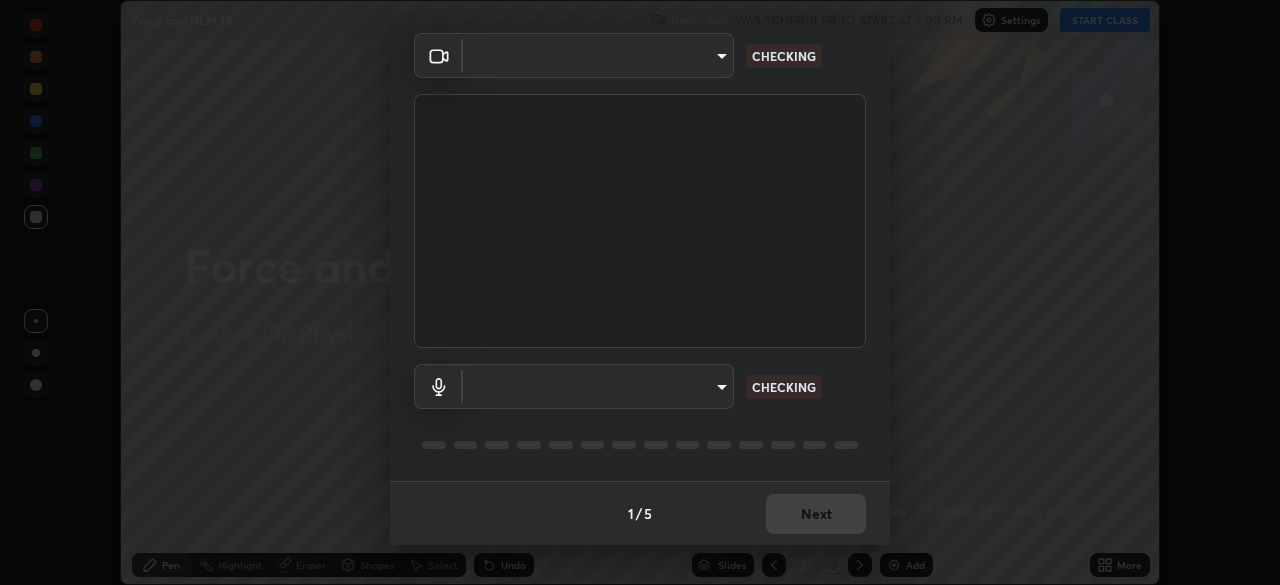 click on "Erase all Force and NLM 13 Recording WAS SCHEDULED TO START AT  5:00 PM Settings START CLASS Setting up your live class Force and NLM 13 • L27 of Course On Physics for Foundation Class IX 1 2027 [FIRST] [LAST] Pen Highlight Eraser Shapes Select Undo Slides 2 / 2 Add More No doubts shared Encourage your learners to ask a doubt for better clarity Report an issue Reason for reporting Buffering Chat not working Audio - Video sync issue Educator video quality low ​ Attach an image Report Media settings ​ CHECKING ​ CHECKING 1 / 5 Next" at bounding box center [640, 292] 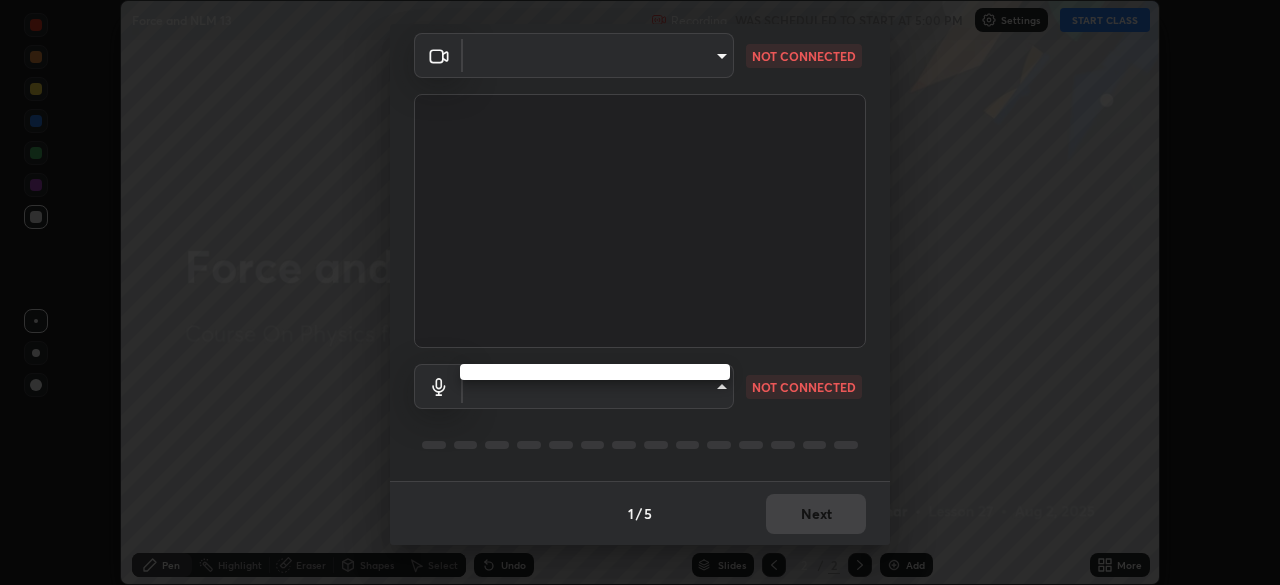 type on "b4e1421f6c5060577252b130237662f08d19228d59f93fcd840f6b1a72f24613" 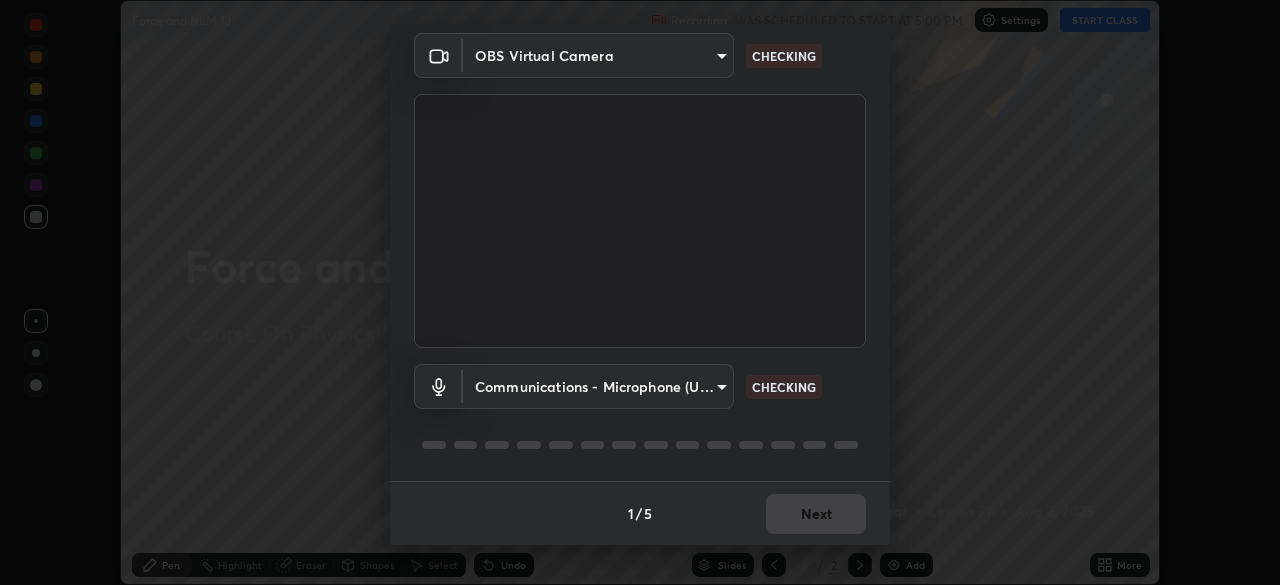 click on "Erase all Force and NLM 13 Recording WAS SCHEDULED TO START AT  5:00 PM Settings START CLASS Setting up your live class Force and NLM 13 • L27 of Course On Physics for Foundation Class IX 1 2027 [FIRST] [LAST] Pen Highlight Eraser Shapes Select Undo Slides 2 / 2 Add More No doubts shared Encourage your learners to ask a doubt for better clarity Report an issue Reason for reporting Buffering Chat not working Audio - Video sync issue Educator video quality low ​ Attach an image Report Media settings OBS Virtual Camera b4e1421f6c5060577252b130237662f08d19228d59f93fcd840f6b1a72f24613 CHECKING Communications - Microphone (USBAudio2.0) communications CHECKING 1 / 5 Next" at bounding box center (640, 292) 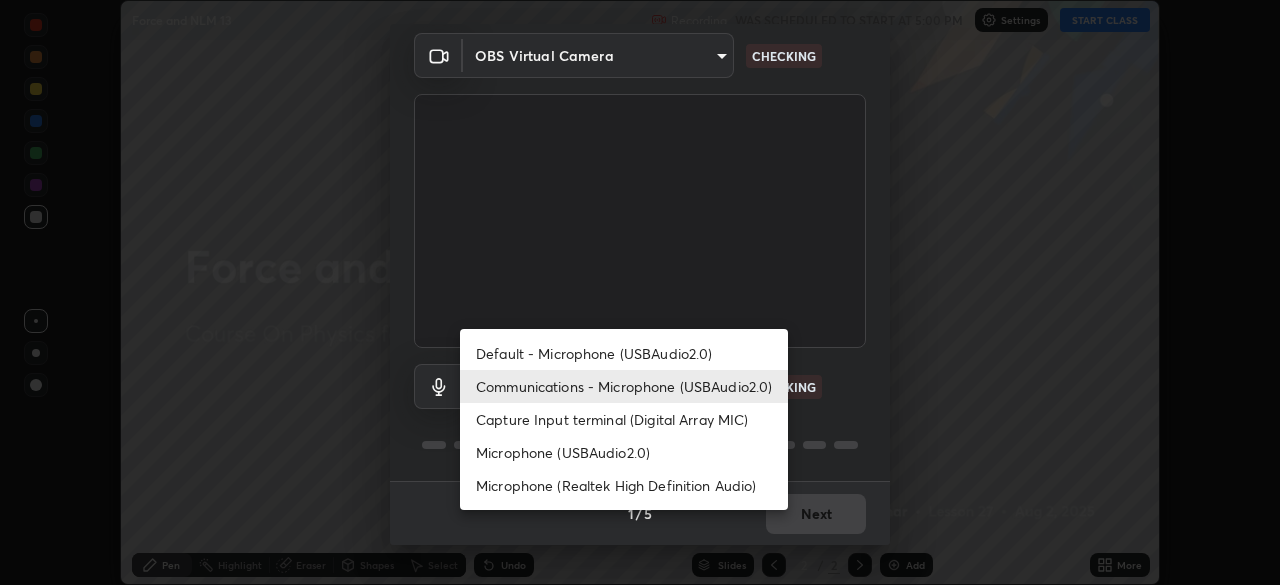 click on "Communications - Microphone (USBAudio2.0)" at bounding box center (624, 386) 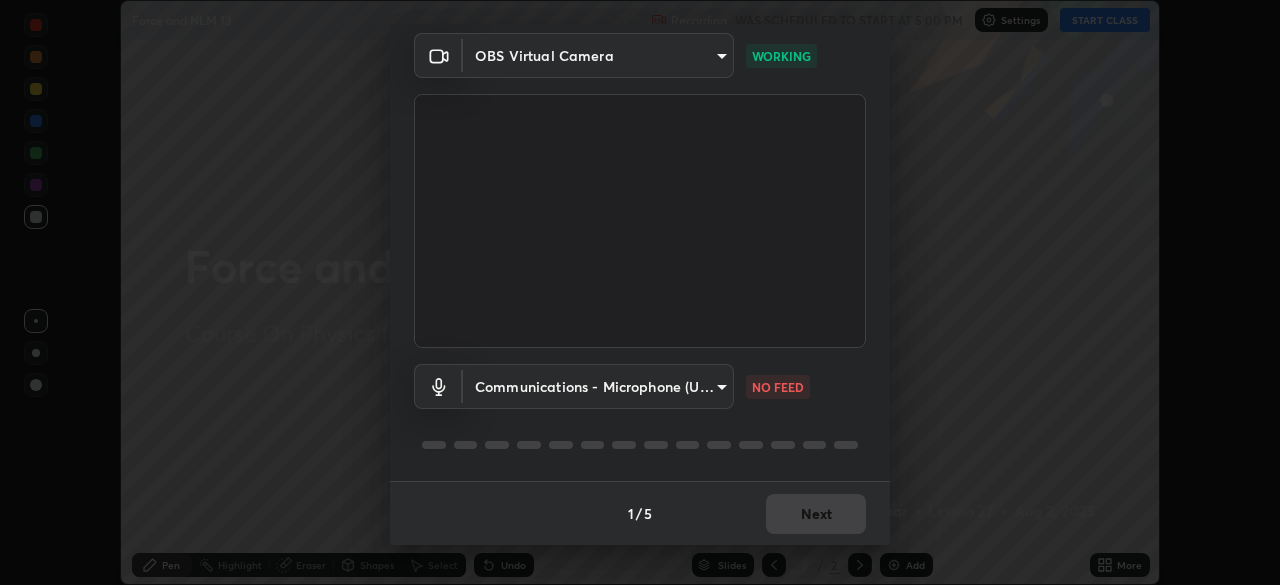 click on "Erase all Force and NLM 13 Recording WAS SCHEDULED TO START AT  5:00 PM Settings START CLASS Setting up your live class Force and NLM 13 • L27 of Course On Physics for Foundation Class IX 1 2027 [FIRST] [LAST] Pen Highlight Eraser Shapes Select Undo Slides 2 / 2 Add More No doubts shared Encourage your learners to ask a doubt for better clarity Report an issue Reason for reporting Buffering Chat not working Audio - Video sync issue Educator video quality low ​ Attach an image Report Media settings OBS Virtual Camera b4e1421f6c5060577252b130237662f08d19228d59f93fcd840f6b1a72f24613 WORKING Communications - Microphone (USBAudio2.0) communications NO FEED 1 / 5 Next" at bounding box center (640, 292) 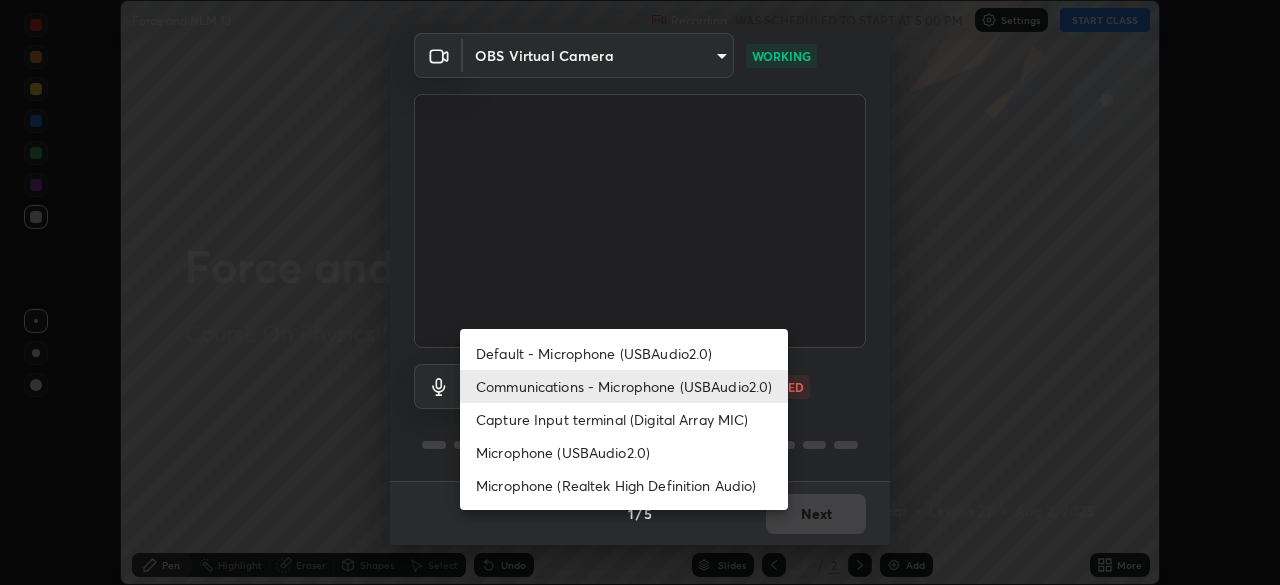 click on "Default - Microphone (USBAudio2.0)" at bounding box center [624, 353] 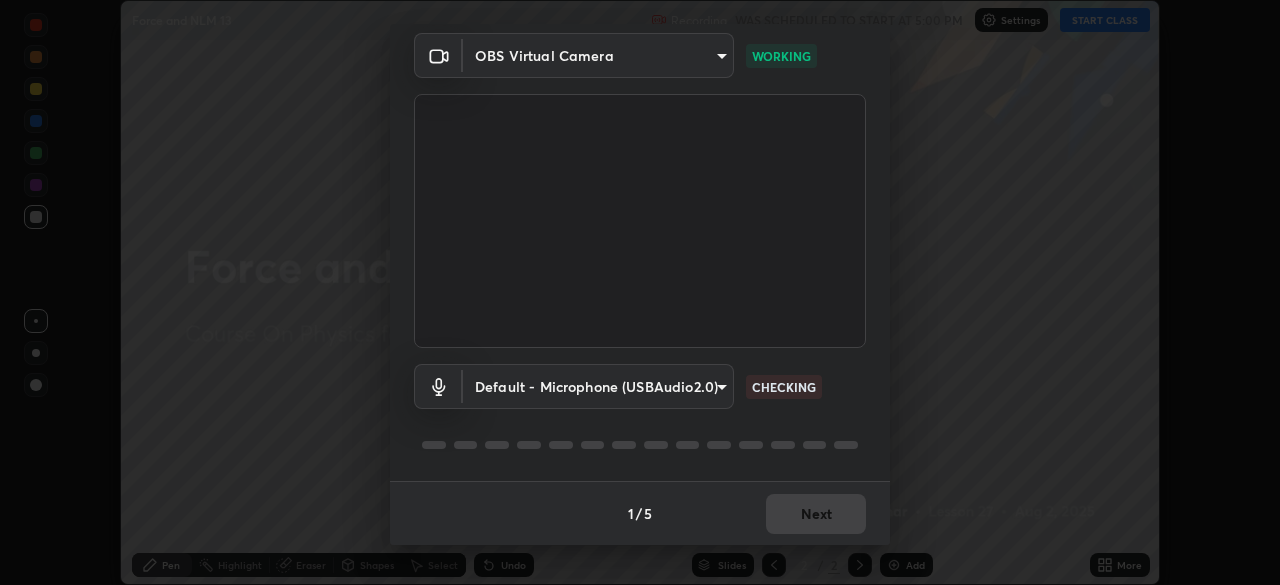 click on "Erase all Force and NLM 13 Recording WAS SCHEDULED TO START AT  5:00 PM Settings START CLASS Setting up your live class Force and NLM 13 • L27 of Course On Physics for Foundation Class IX 1 2027 [FIRST] [LAST] Pen Highlight Eraser Shapes Select Undo Slides 2 / 2 Add More No doubts shared Encourage your learners to ask a doubt for better clarity Report an issue Reason for reporting Buffering Chat not working Audio - Video sync issue Educator video quality low ​ Attach an image Report Media settings OBS Virtual Camera b4e1421f6c5060577252b130237662f08d19228d59f93fcd840f6b1a72f24613 WORKING Default - Microphone (USBAudio2.0) default CHECKING 1 / 5 Next" at bounding box center (640, 292) 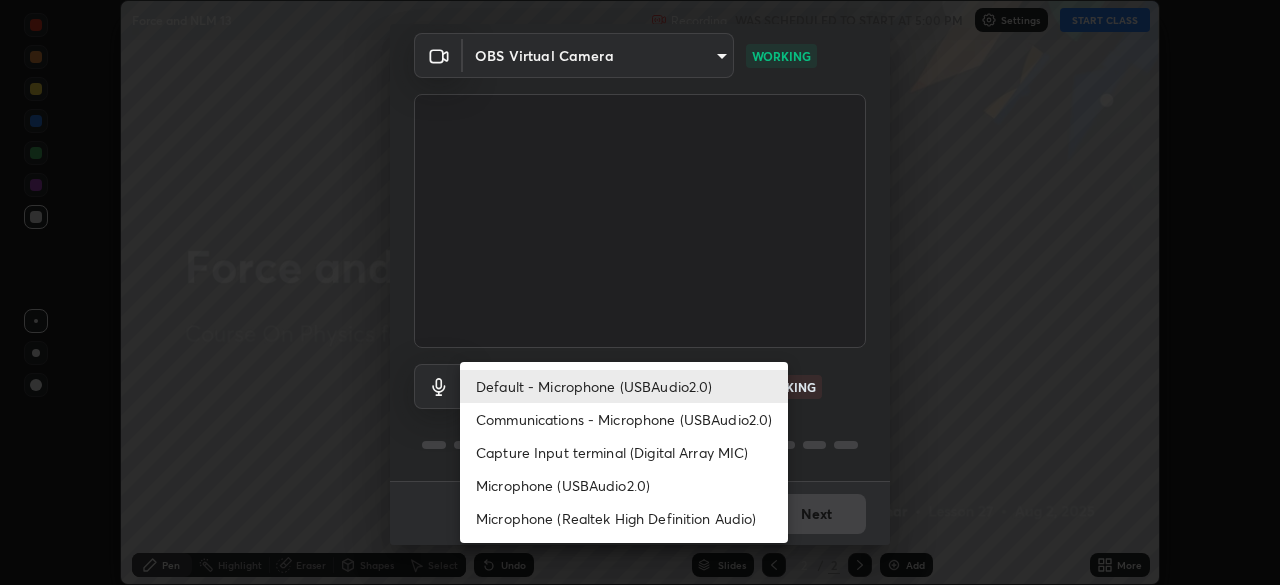 click on "Communications - Microphone (USBAudio2.0)" at bounding box center [624, 419] 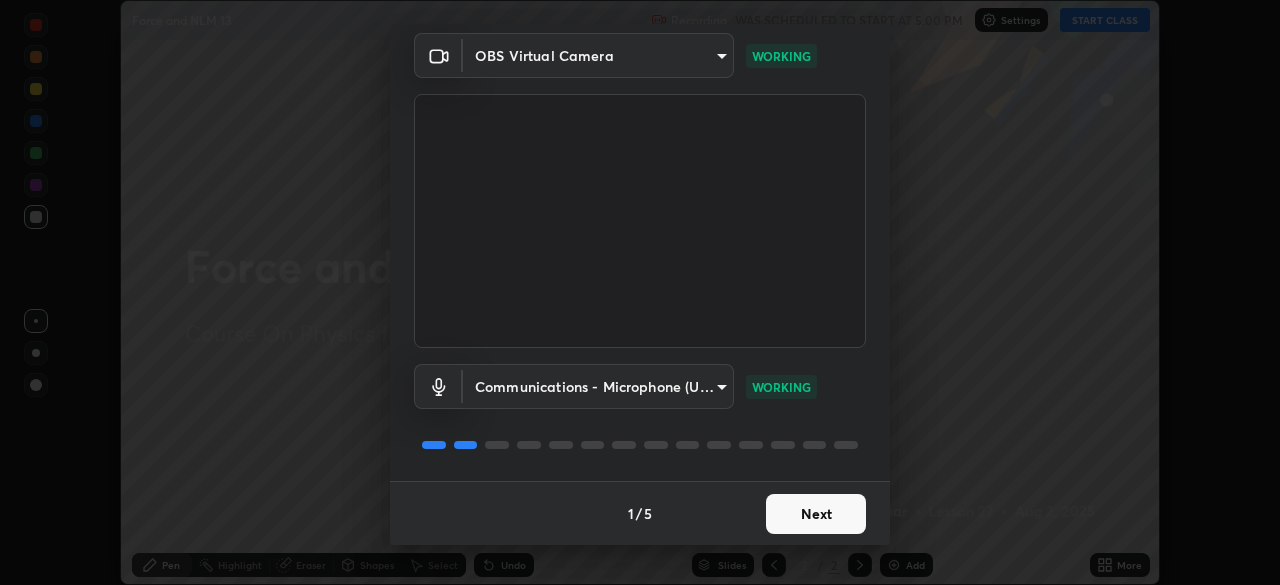 click on "Next" at bounding box center (816, 514) 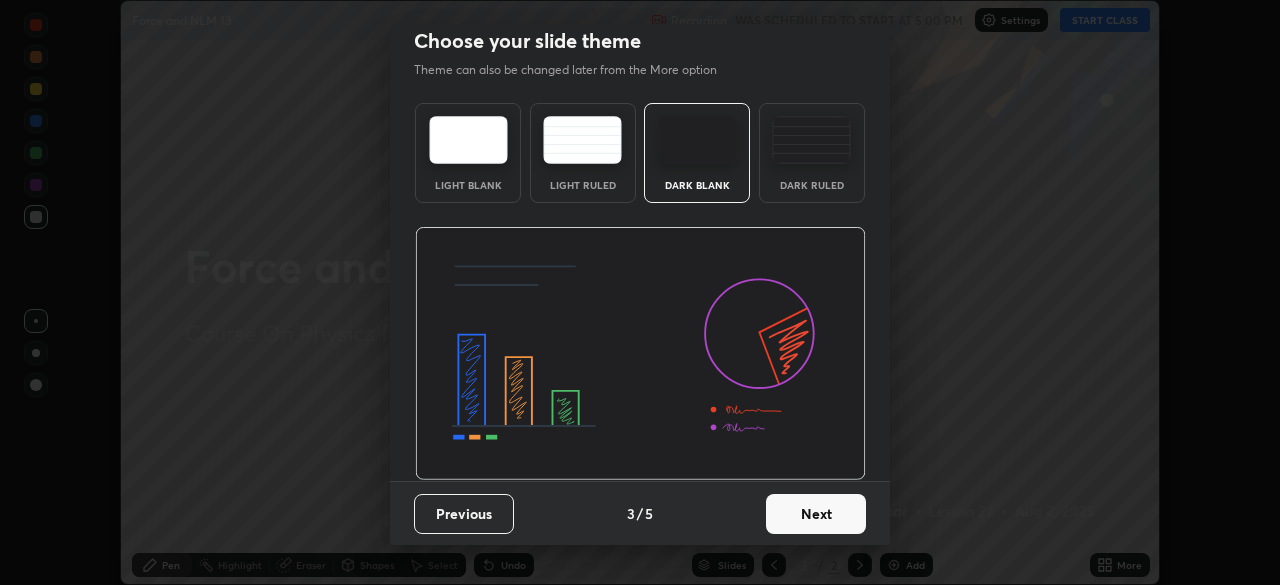 scroll, scrollTop: 0, scrollLeft: 0, axis: both 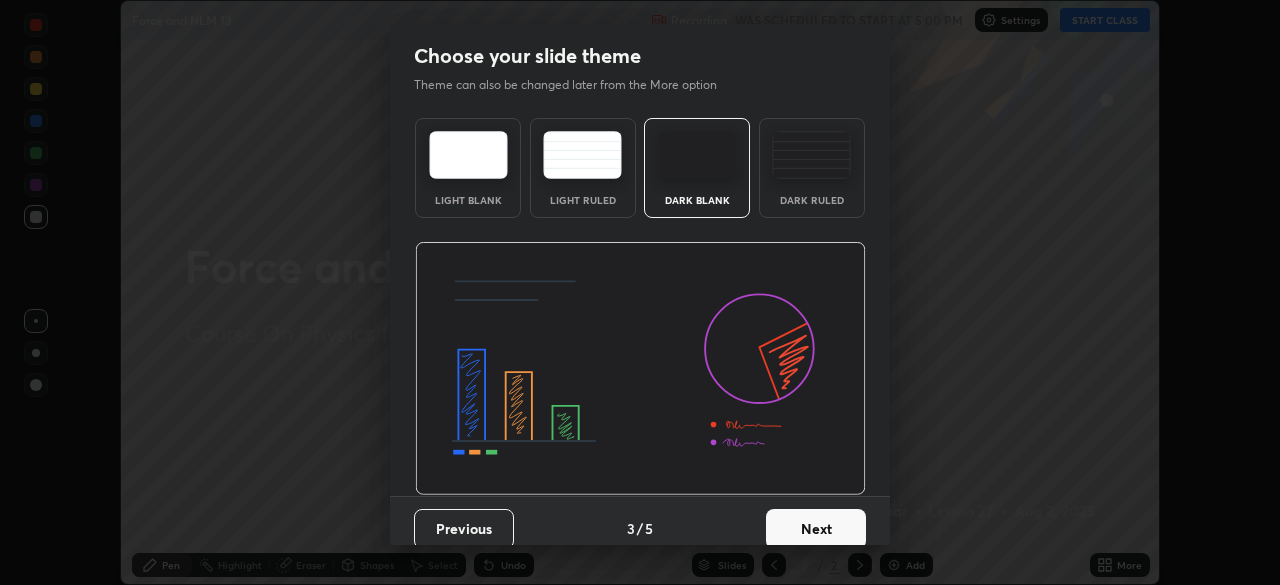 click on "Next" at bounding box center [816, 529] 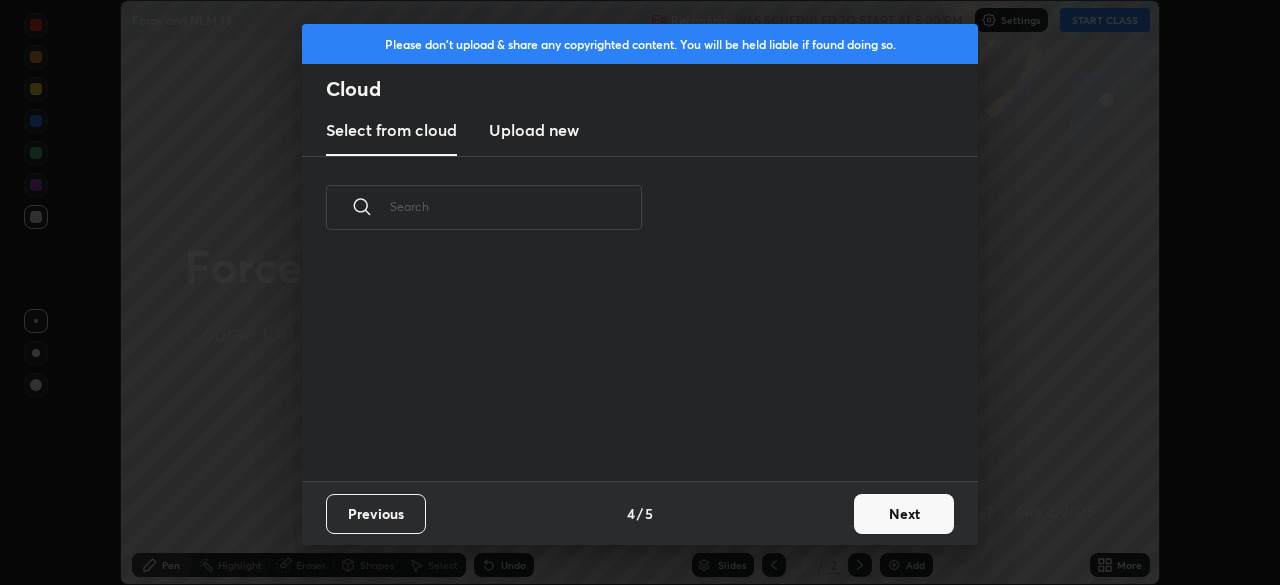 click on "Next" at bounding box center [904, 514] 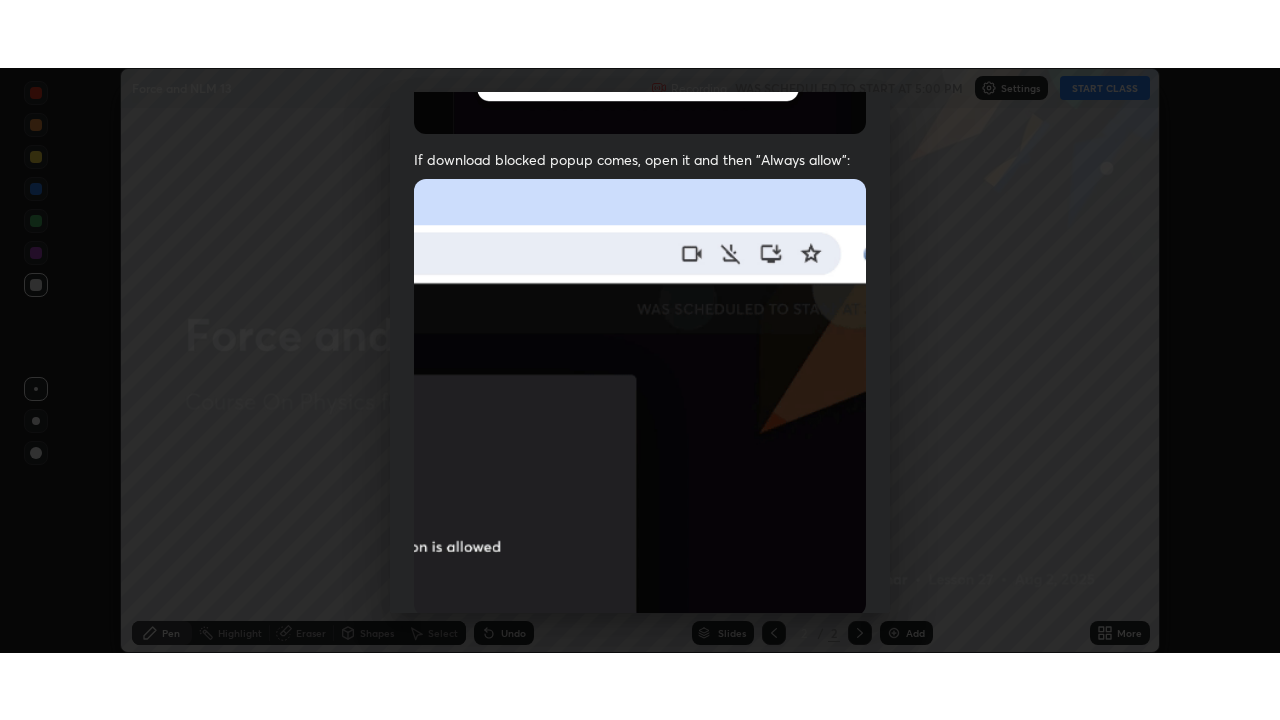 scroll, scrollTop: 479, scrollLeft: 0, axis: vertical 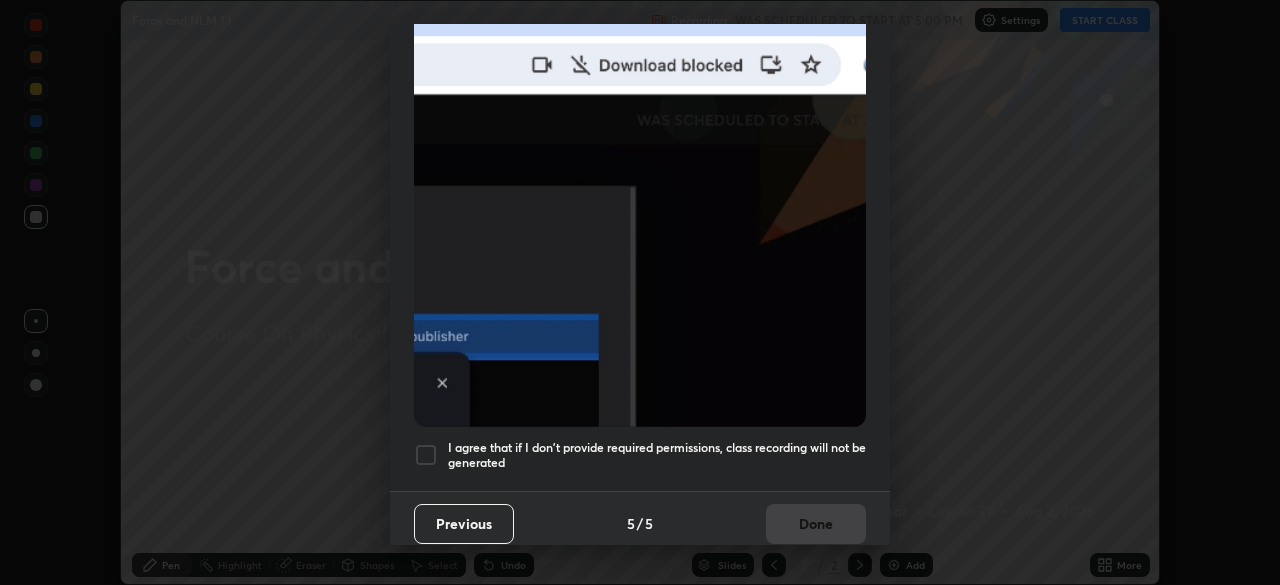 click at bounding box center (426, 455) 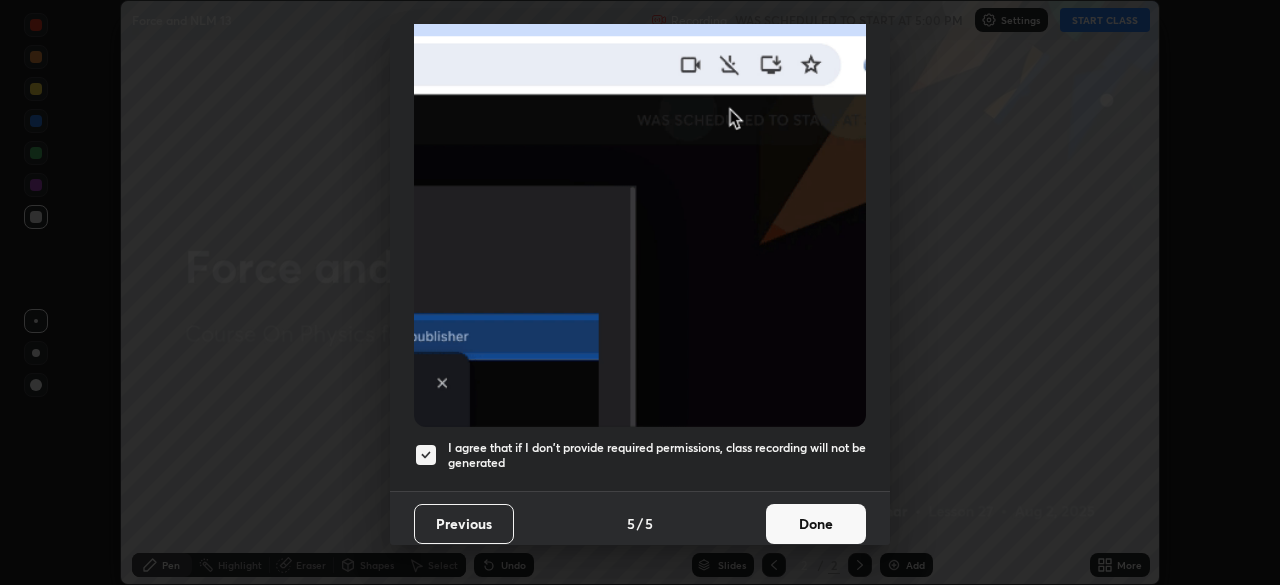 click on "Done" at bounding box center (816, 524) 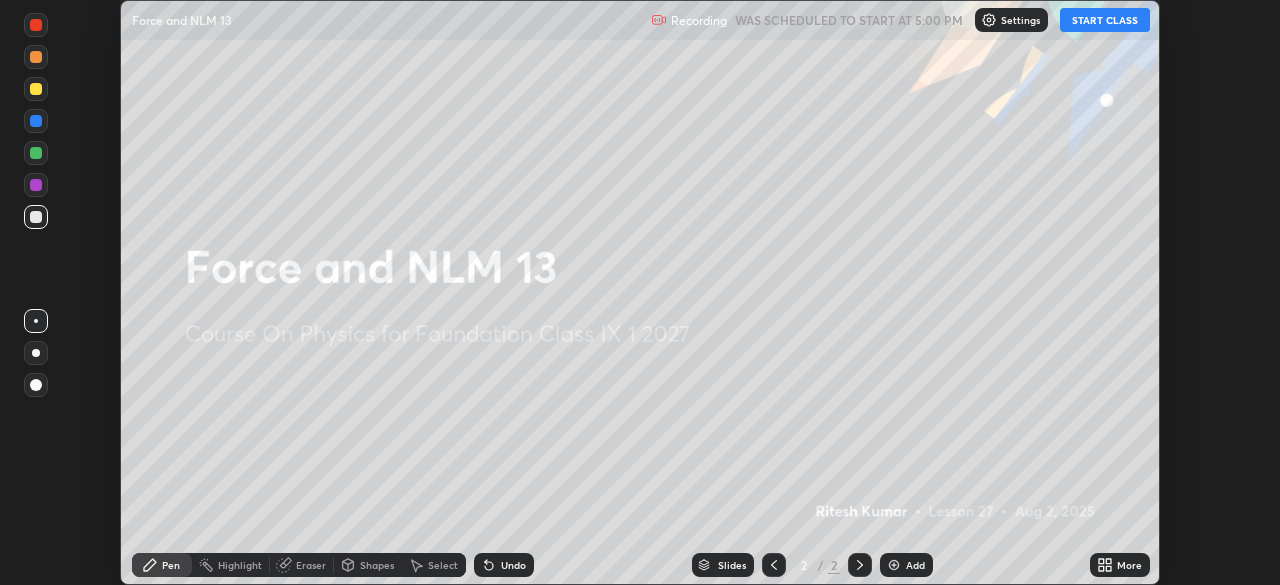 click on "START CLASS" at bounding box center (1105, 20) 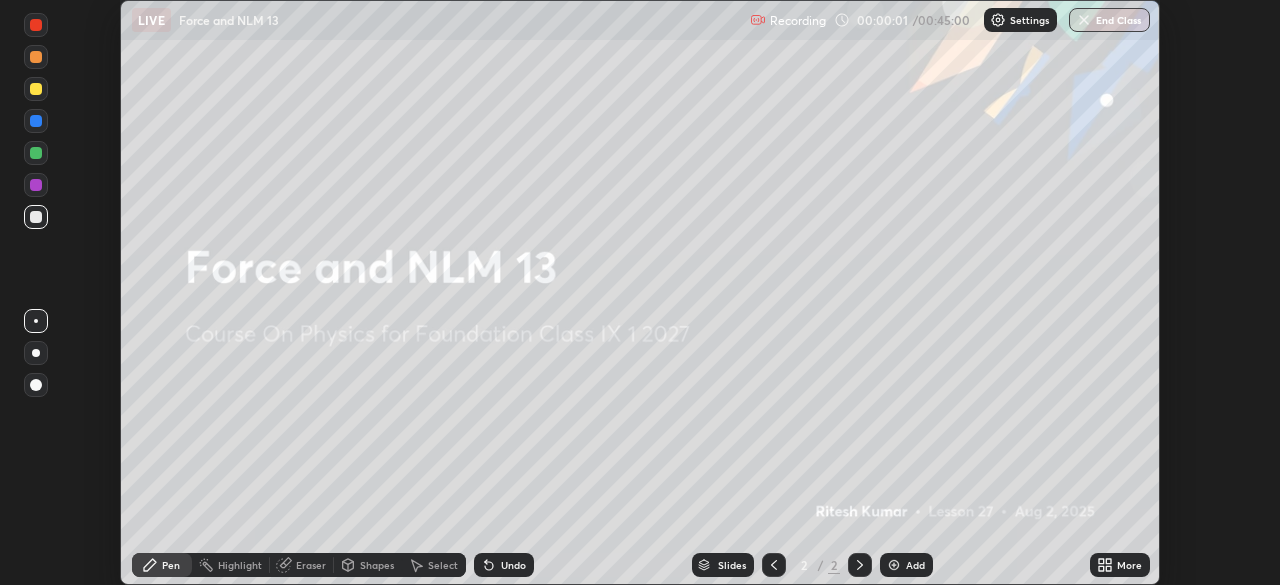 click 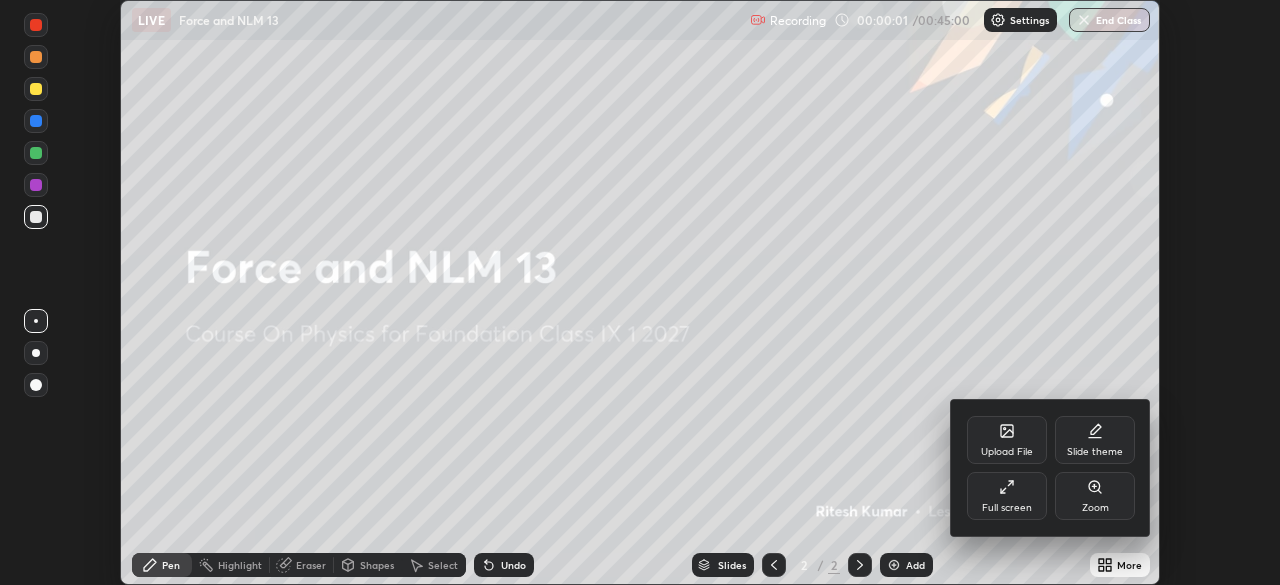 click 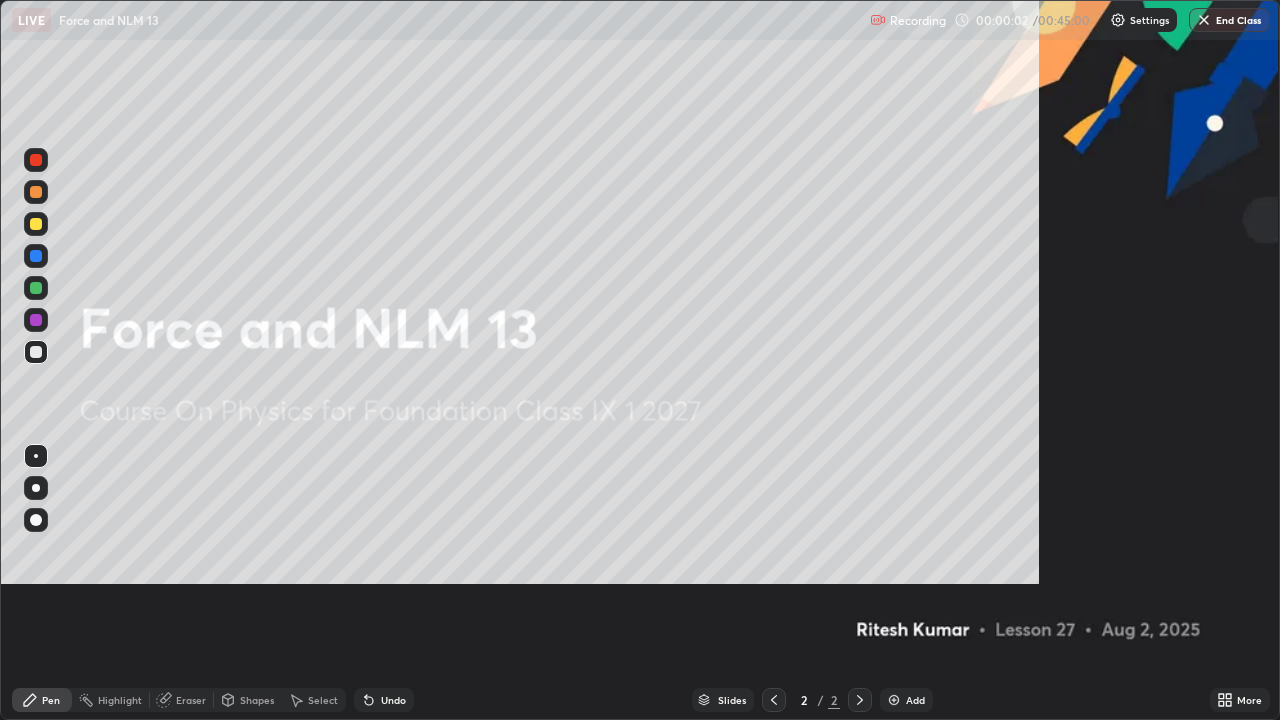 scroll, scrollTop: 99280, scrollLeft: 98720, axis: both 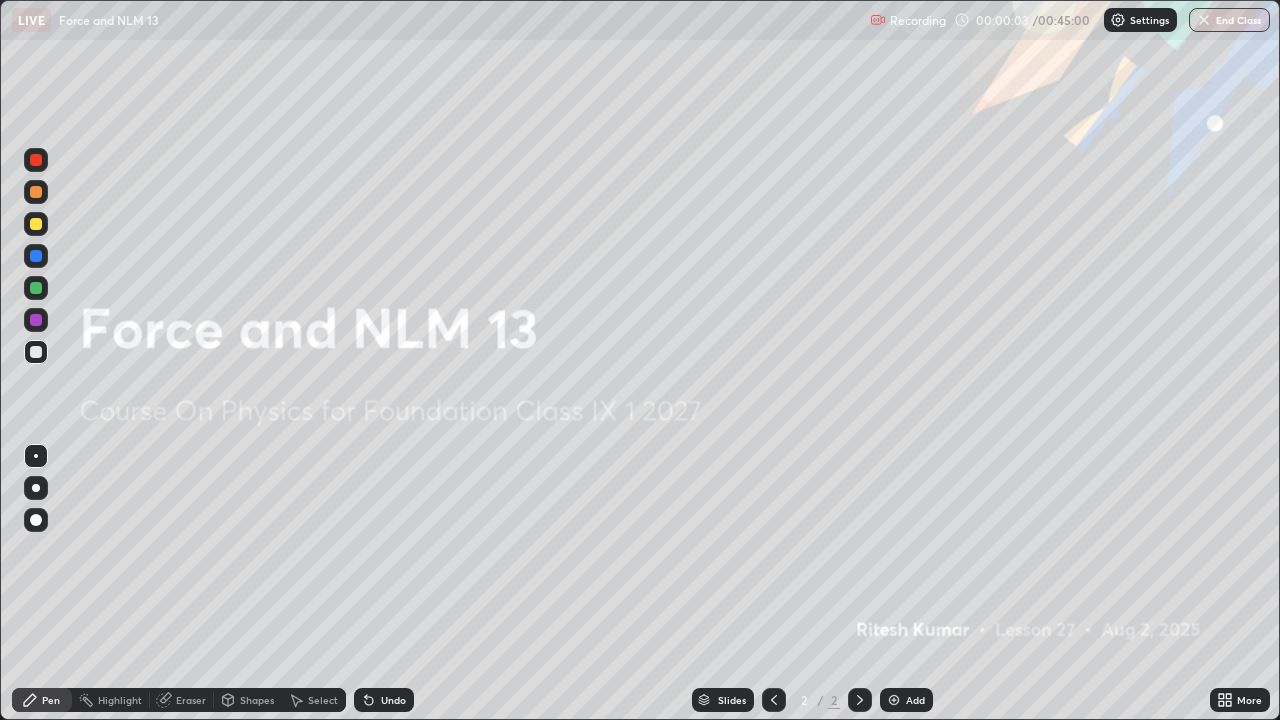 click at bounding box center (894, 700) 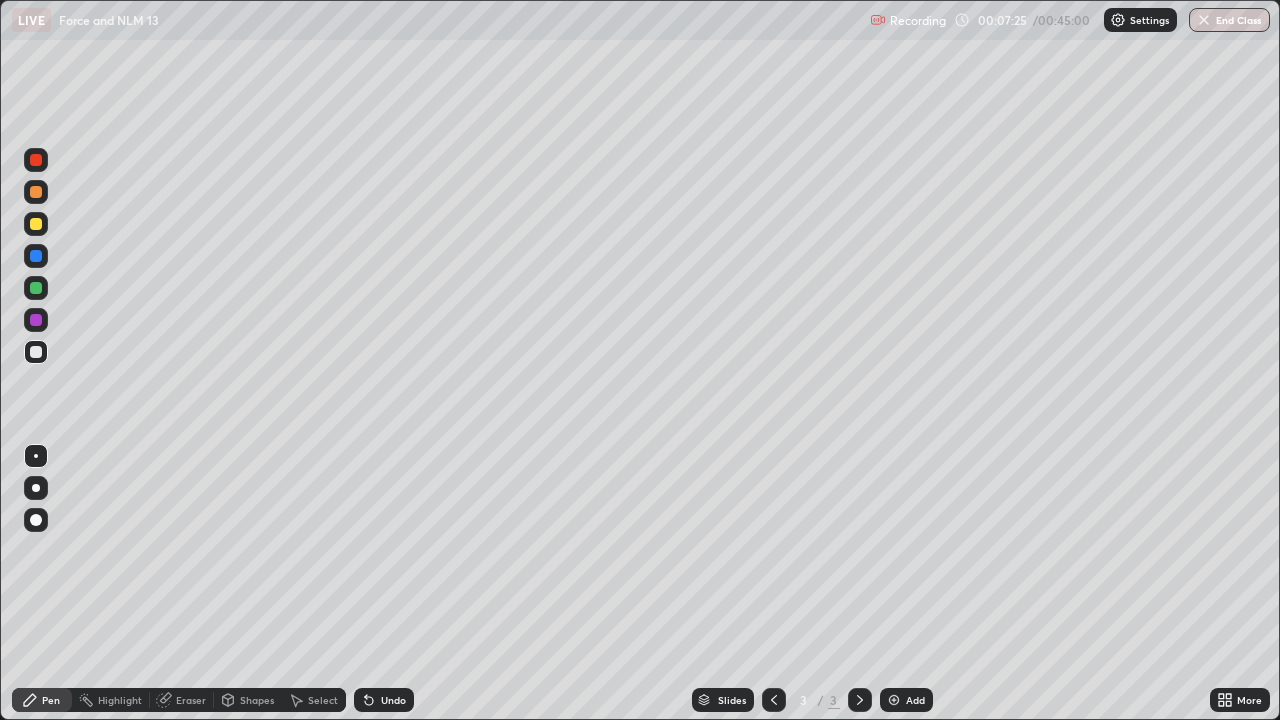 click at bounding box center (36, 288) 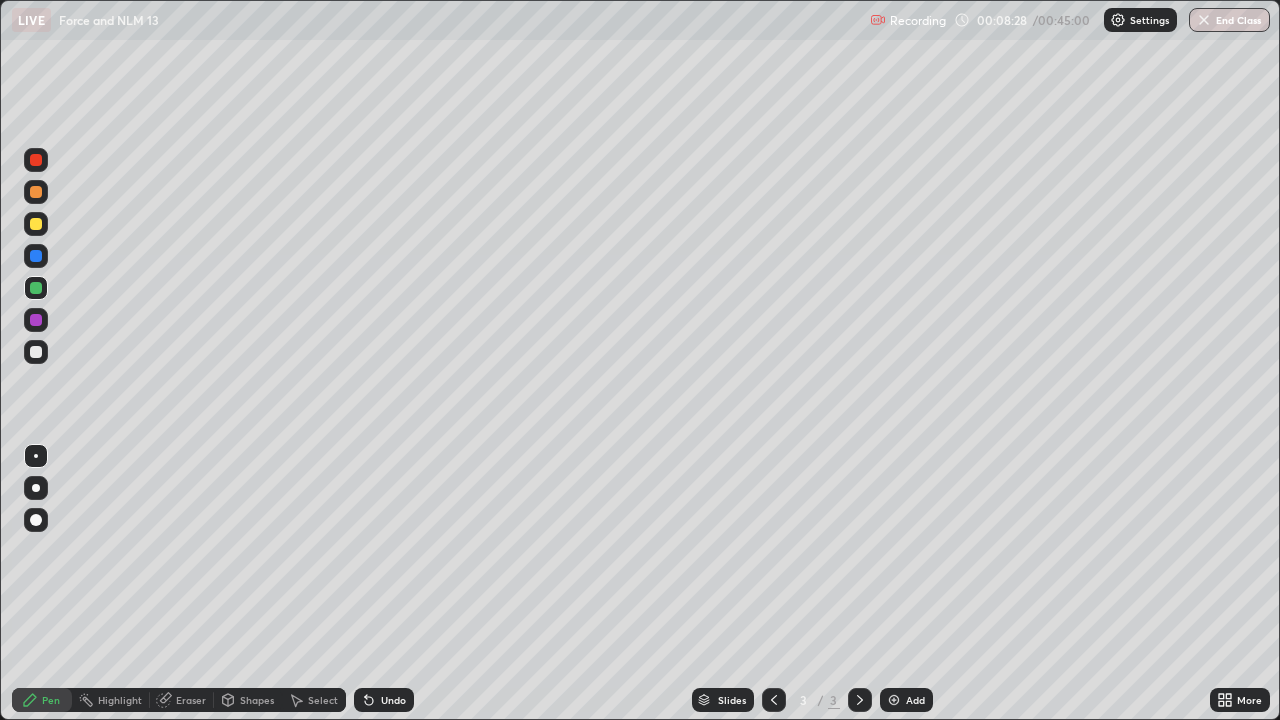 click at bounding box center (36, 352) 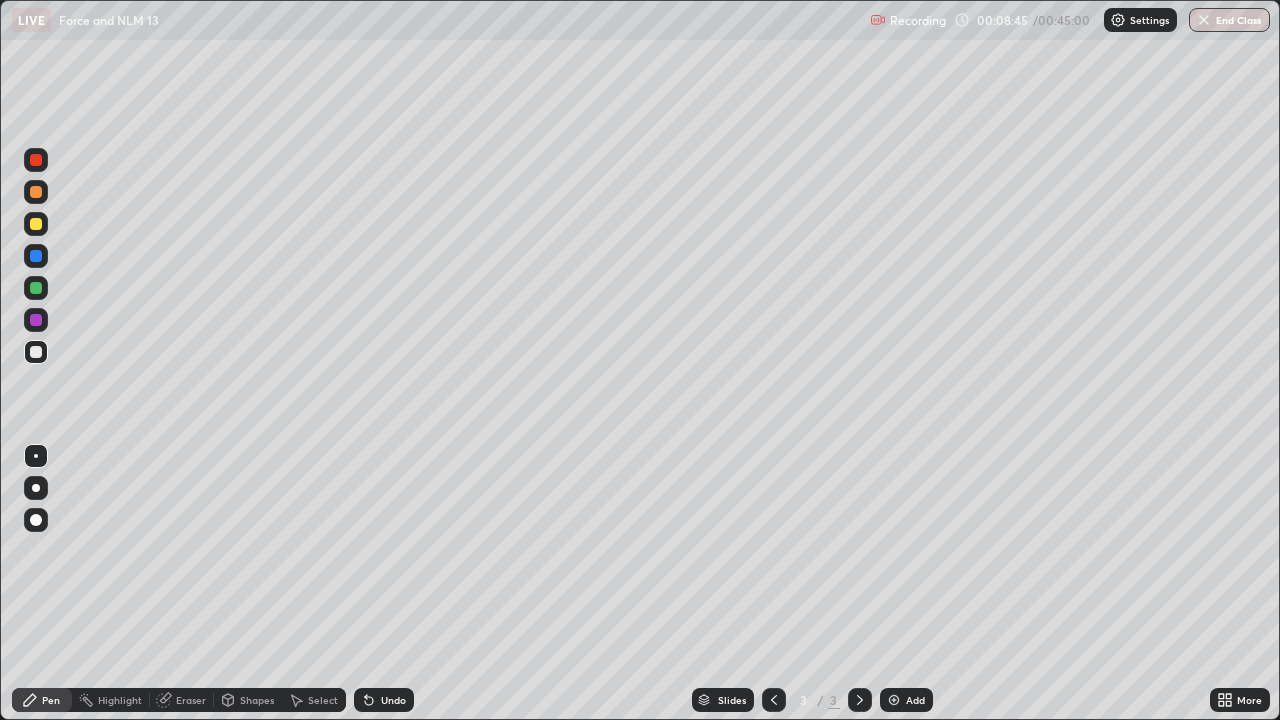 click on "Eraser" at bounding box center (191, 700) 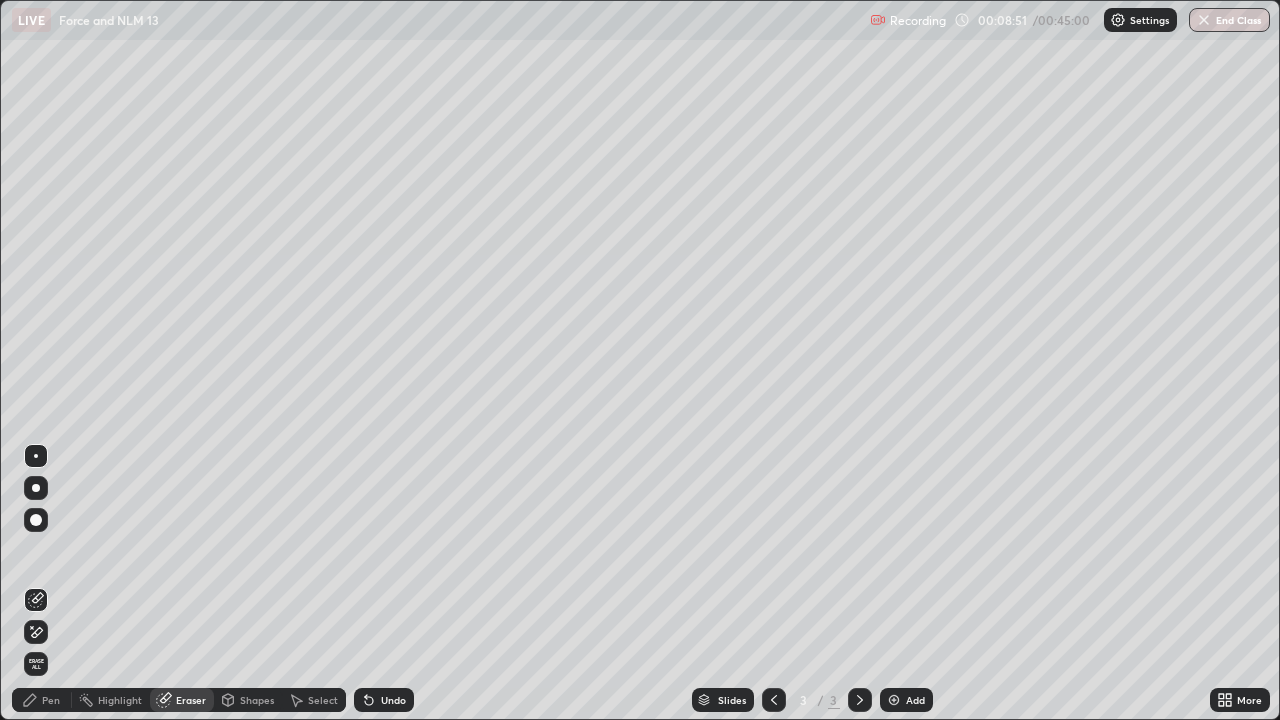 click on "Pen" at bounding box center [42, 700] 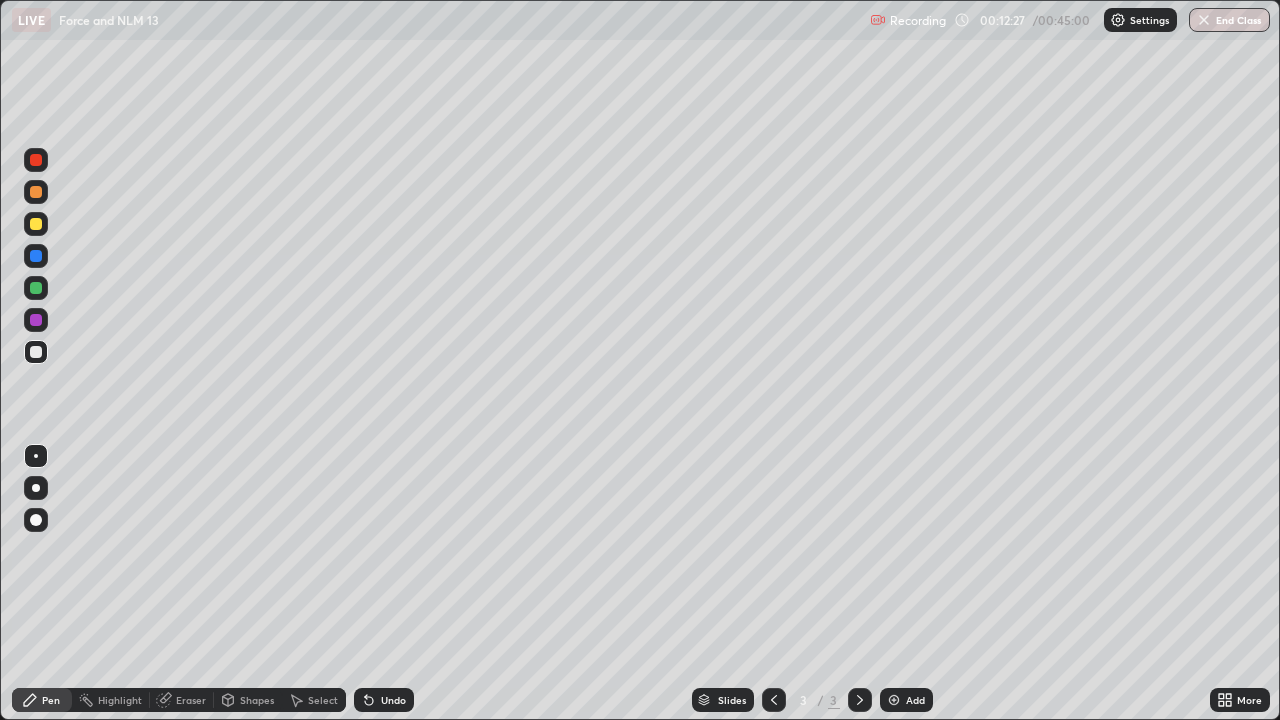click at bounding box center [894, 700] 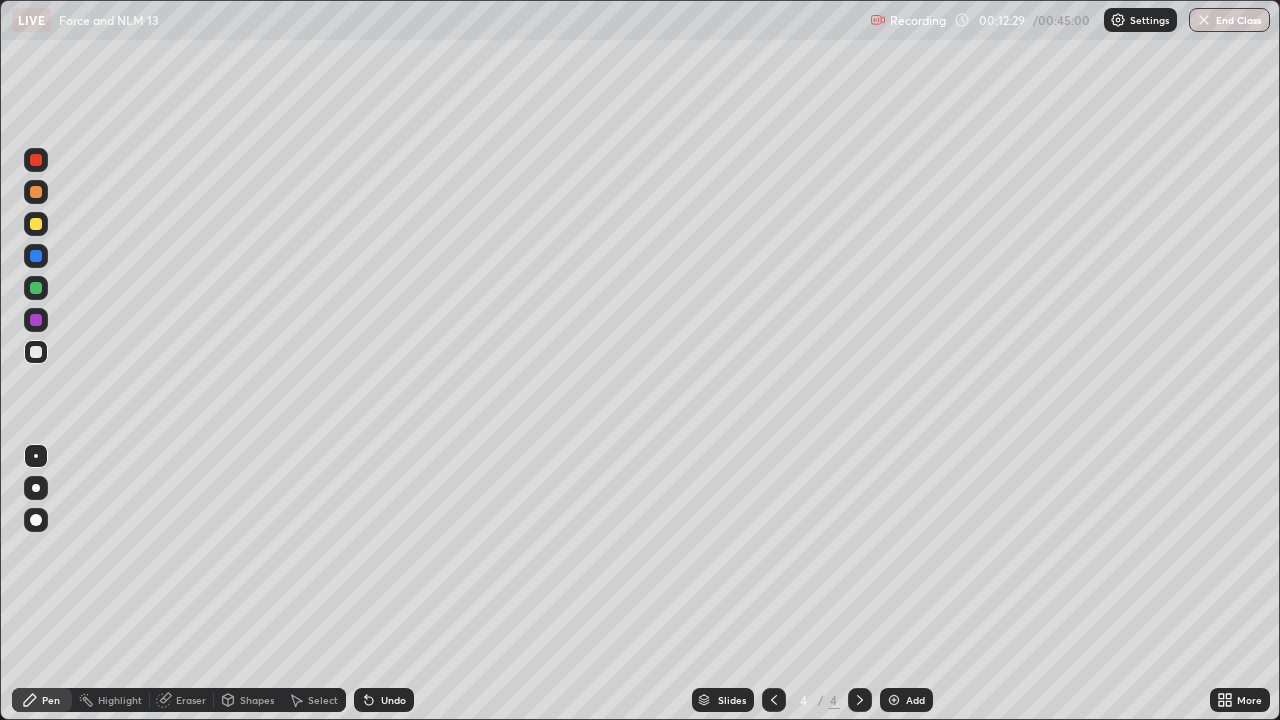 click at bounding box center (36, 288) 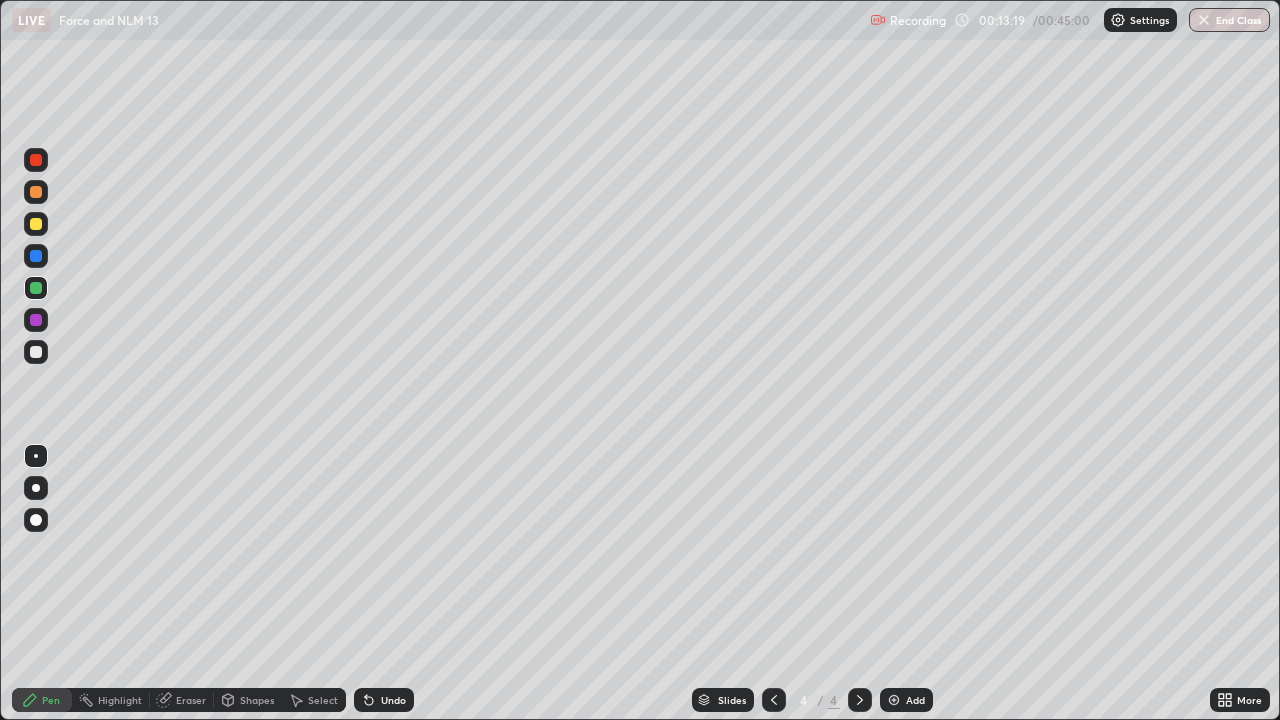 click at bounding box center [36, 352] 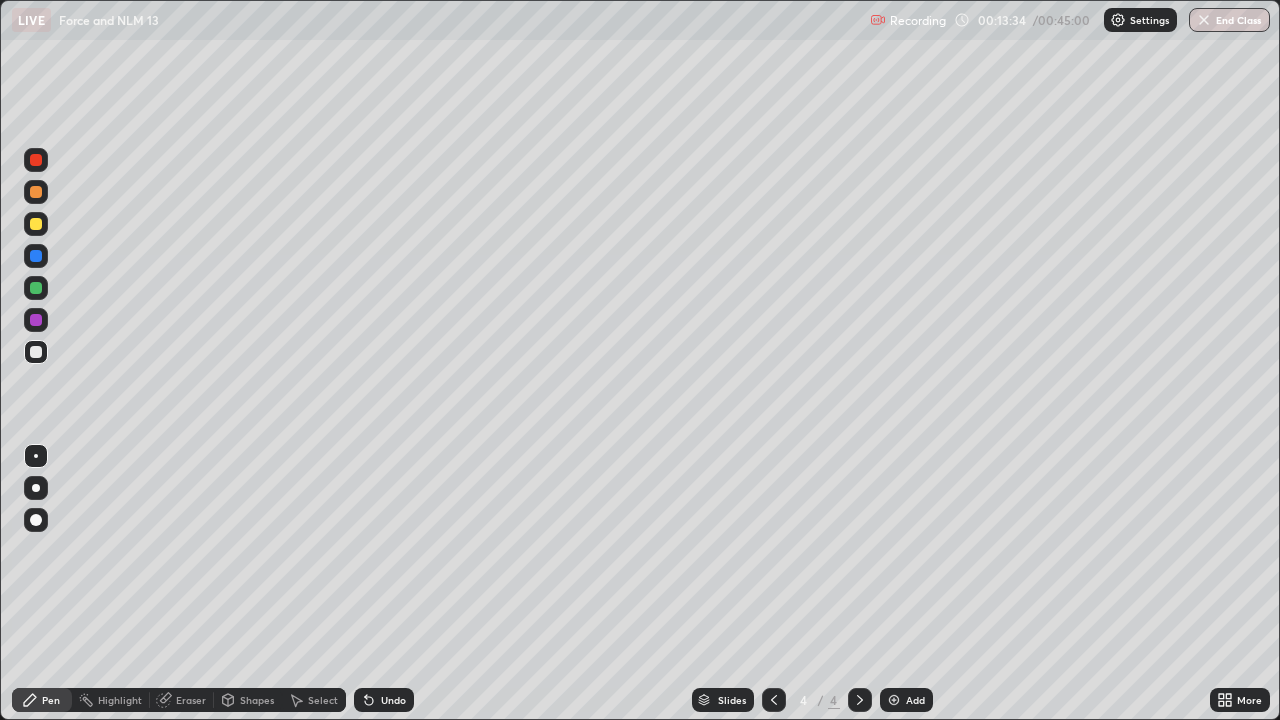click at bounding box center [36, 224] 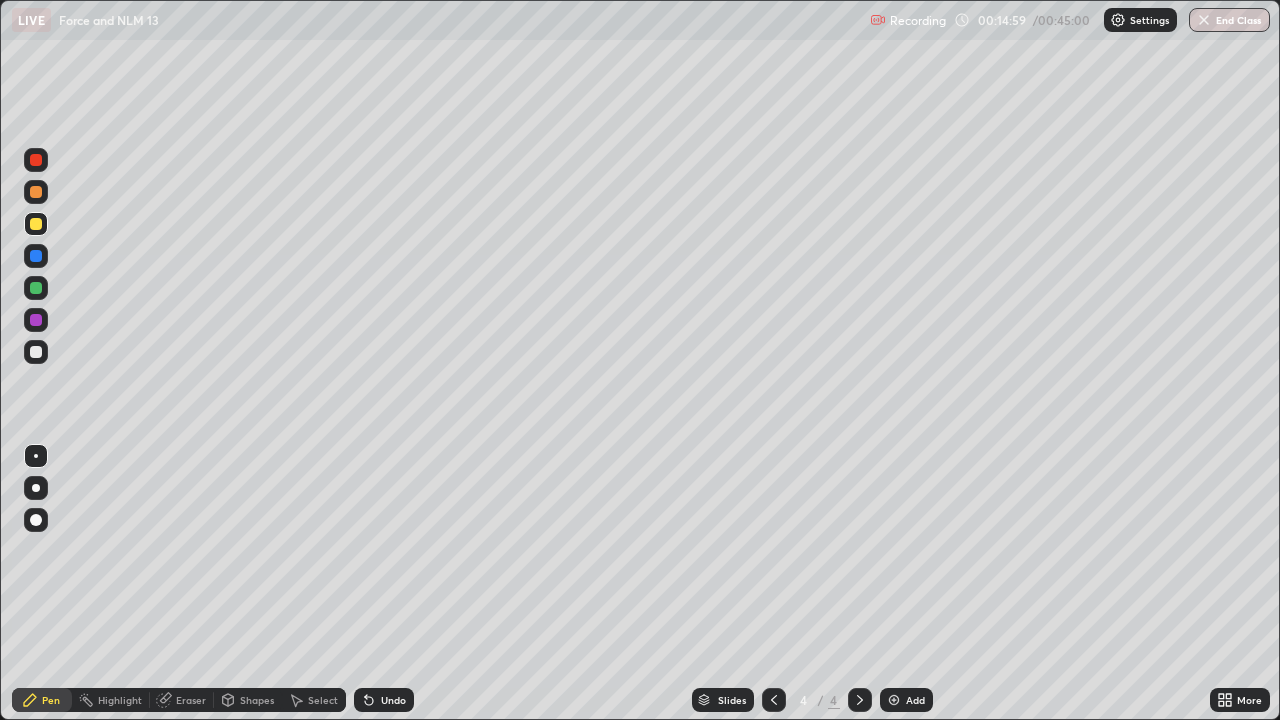 click at bounding box center [36, 352] 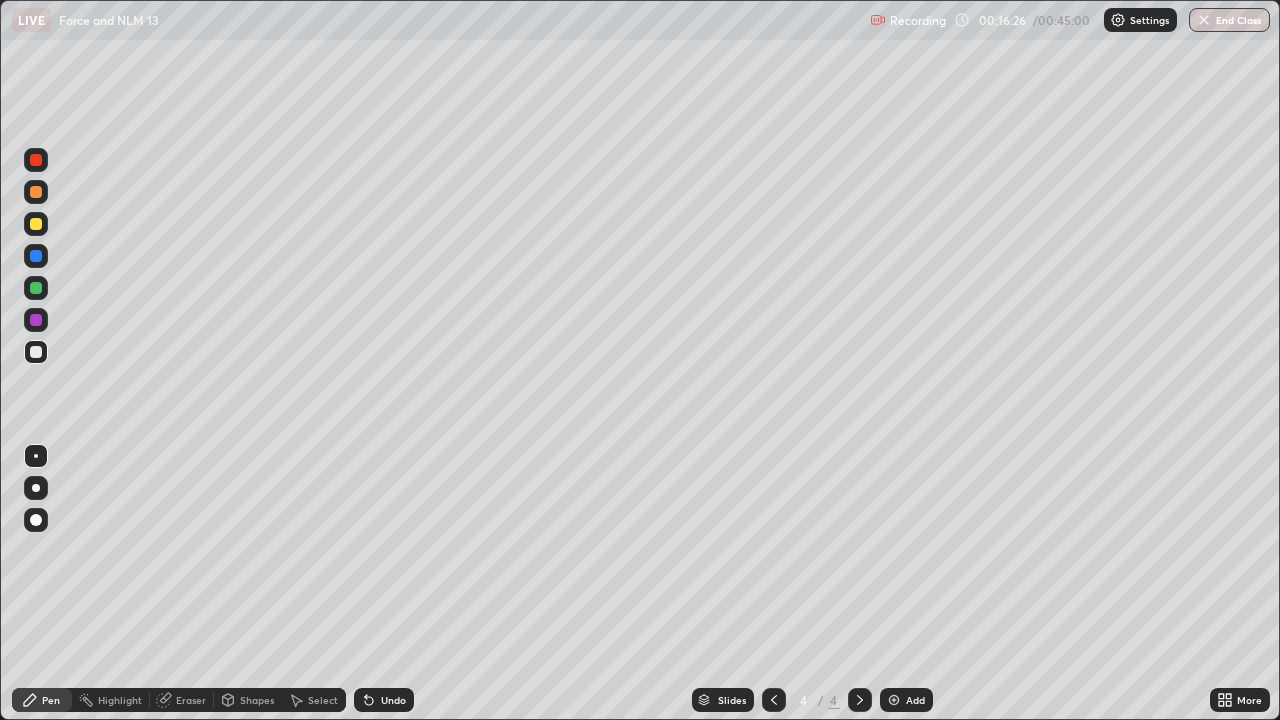click at bounding box center (36, 320) 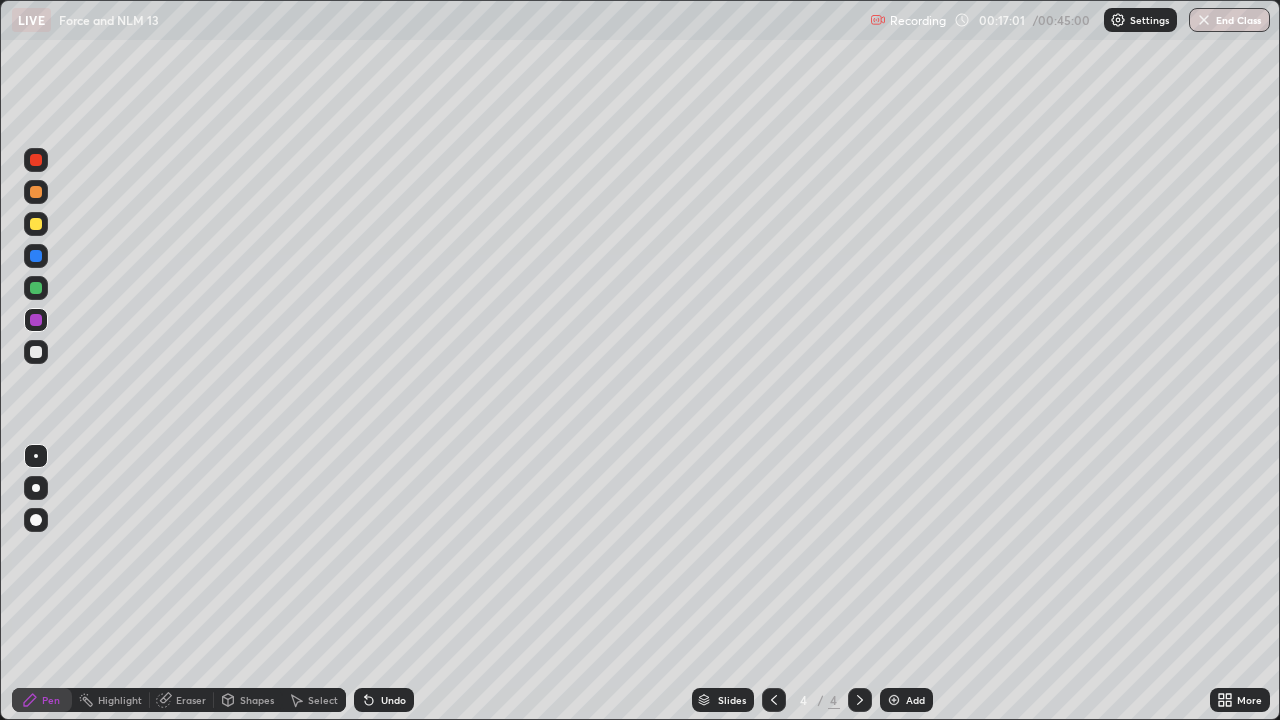 click at bounding box center (36, 288) 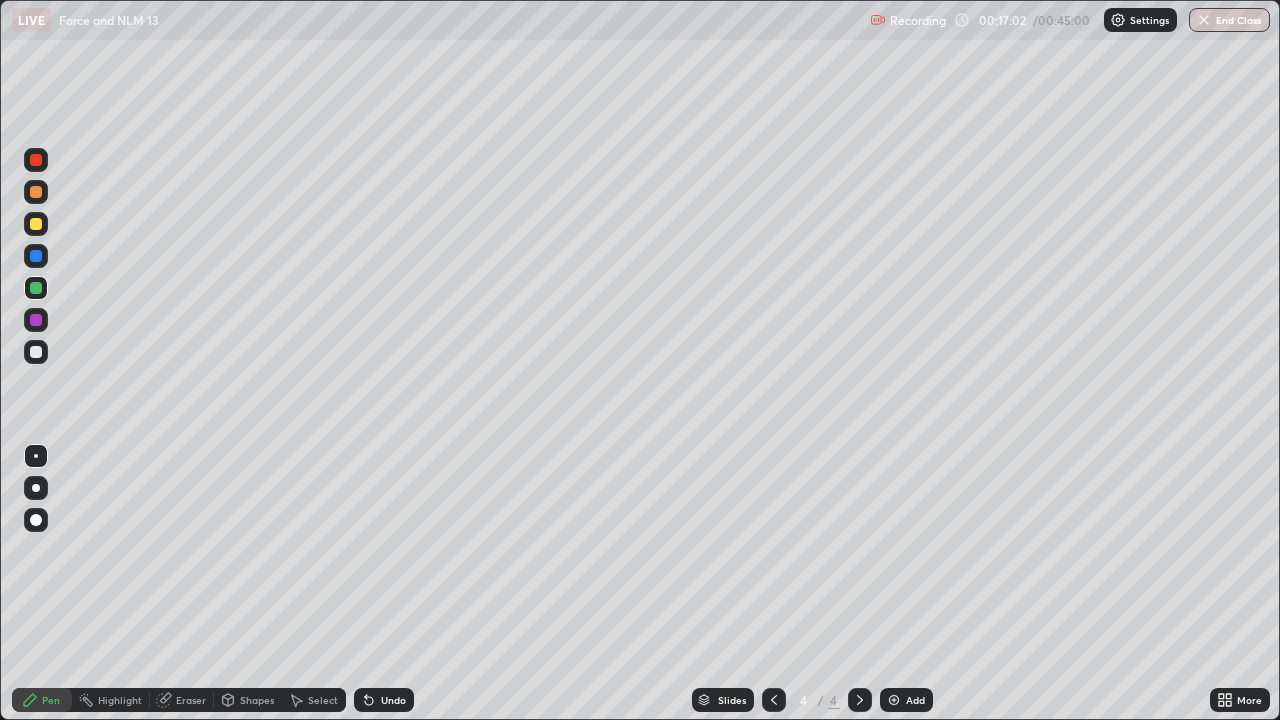 click at bounding box center (36, 224) 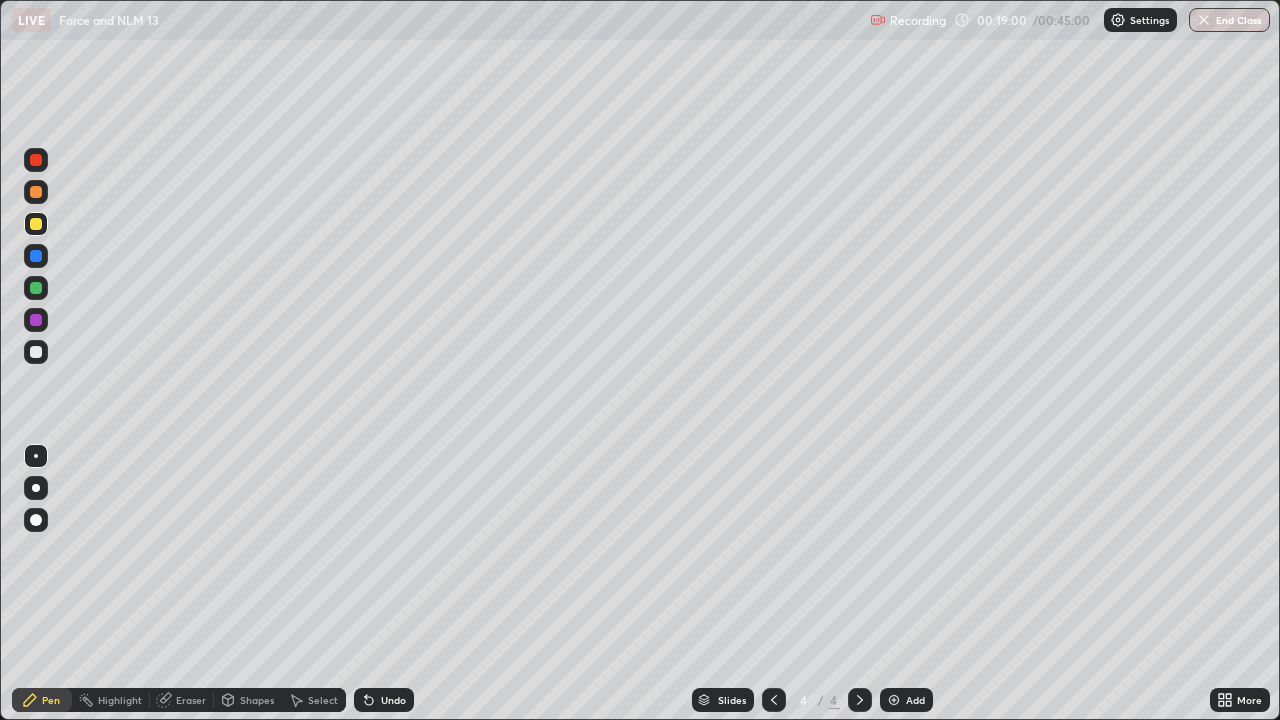 click on "Add" at bounding box center [906, 700] 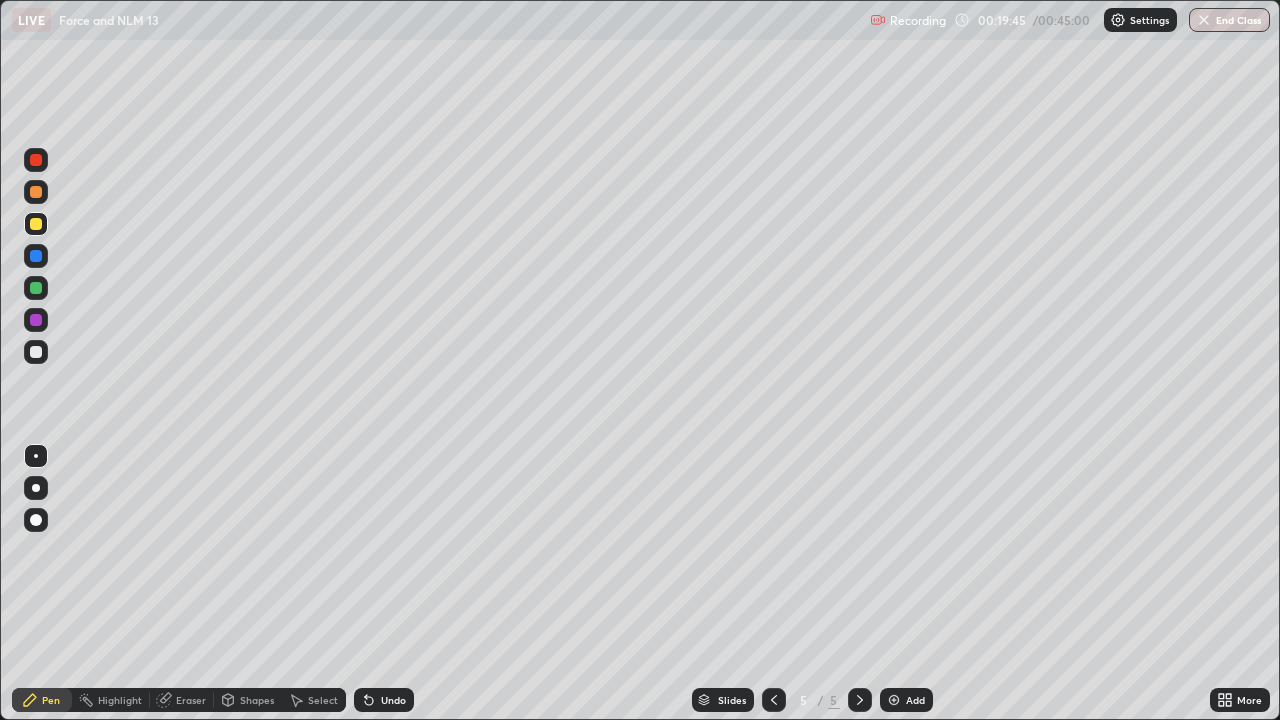 click at bounding box center (36, 192) 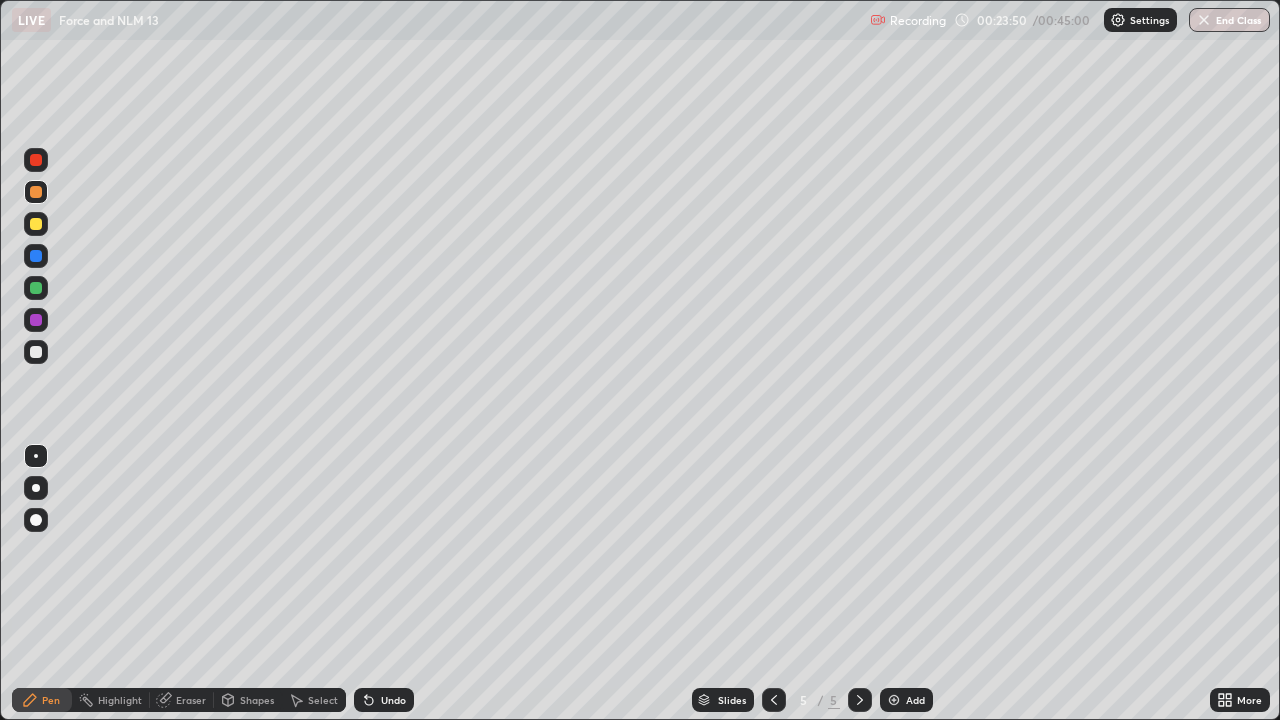 click at bounding box center [36, 352] 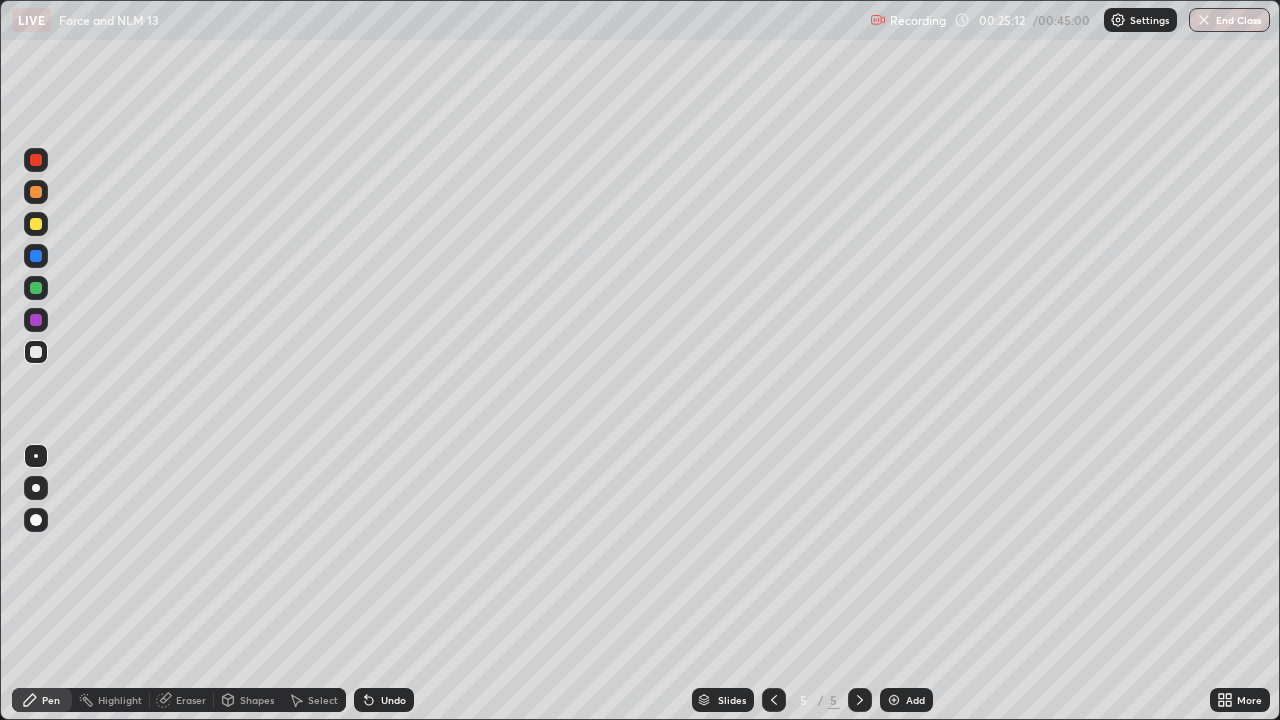 click at bounding box center (894, 700) 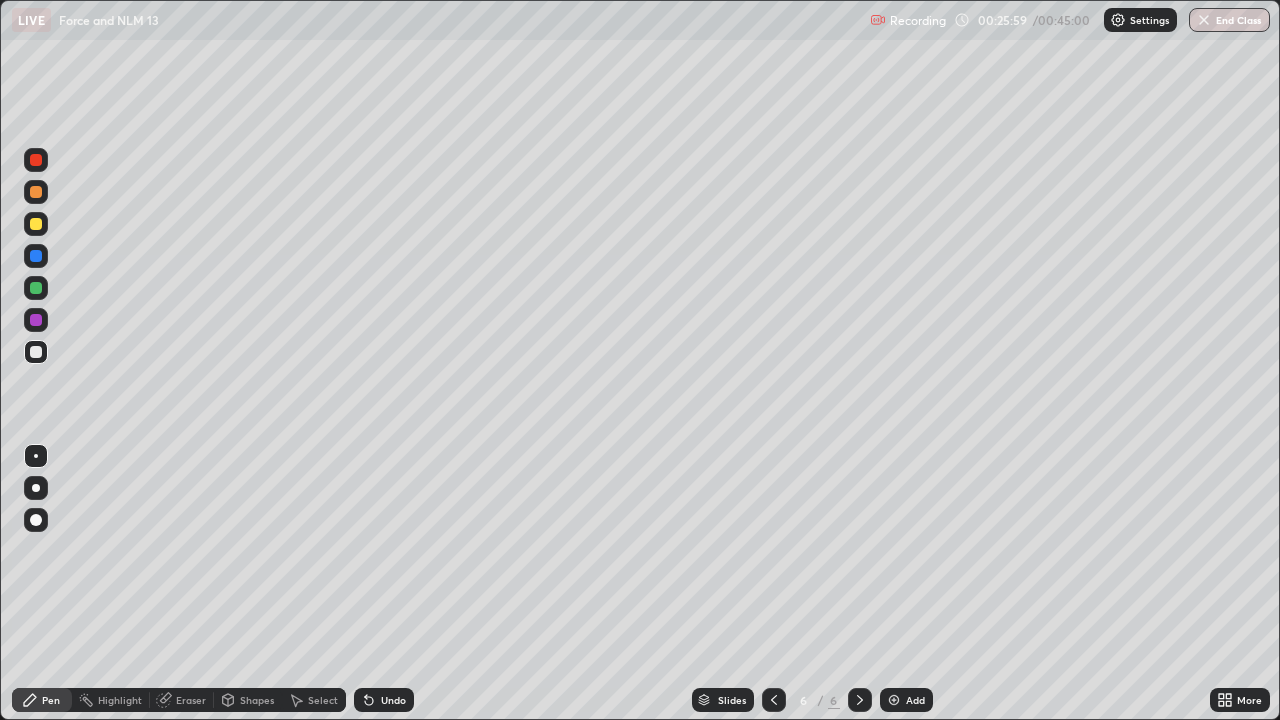 click at bounding box center (894, 700) 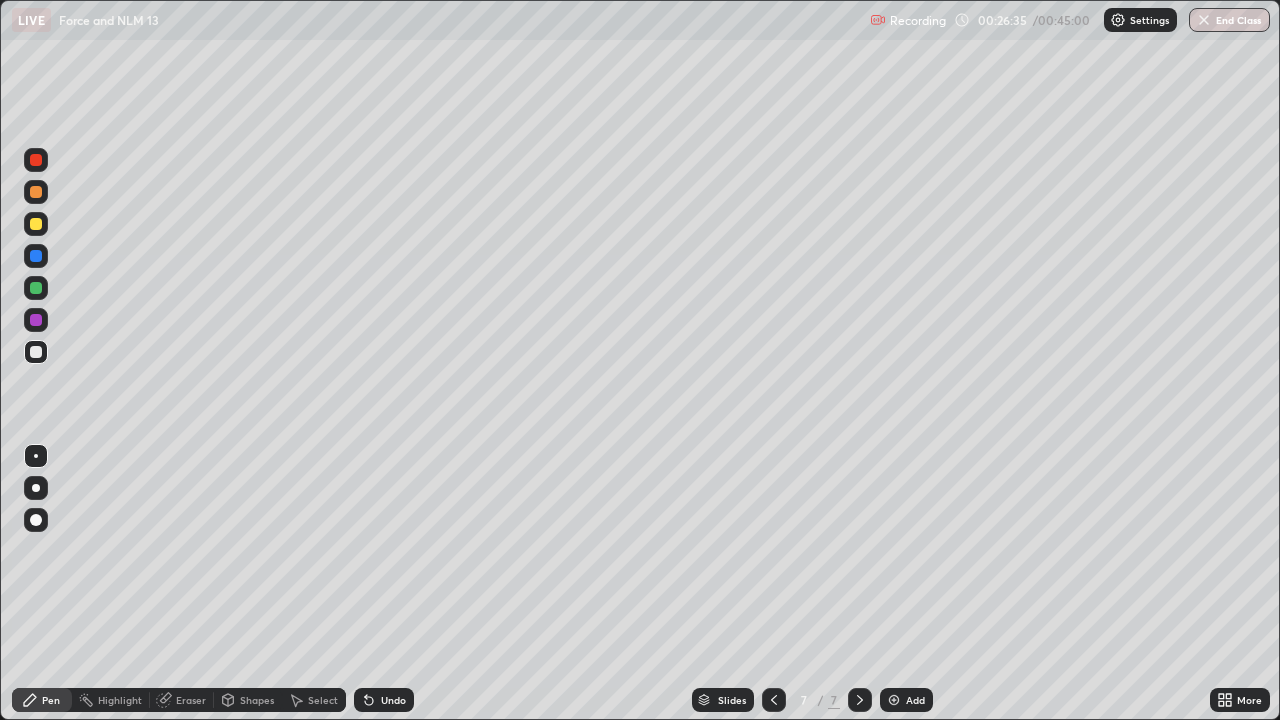 click at bounding box center (894, 700) 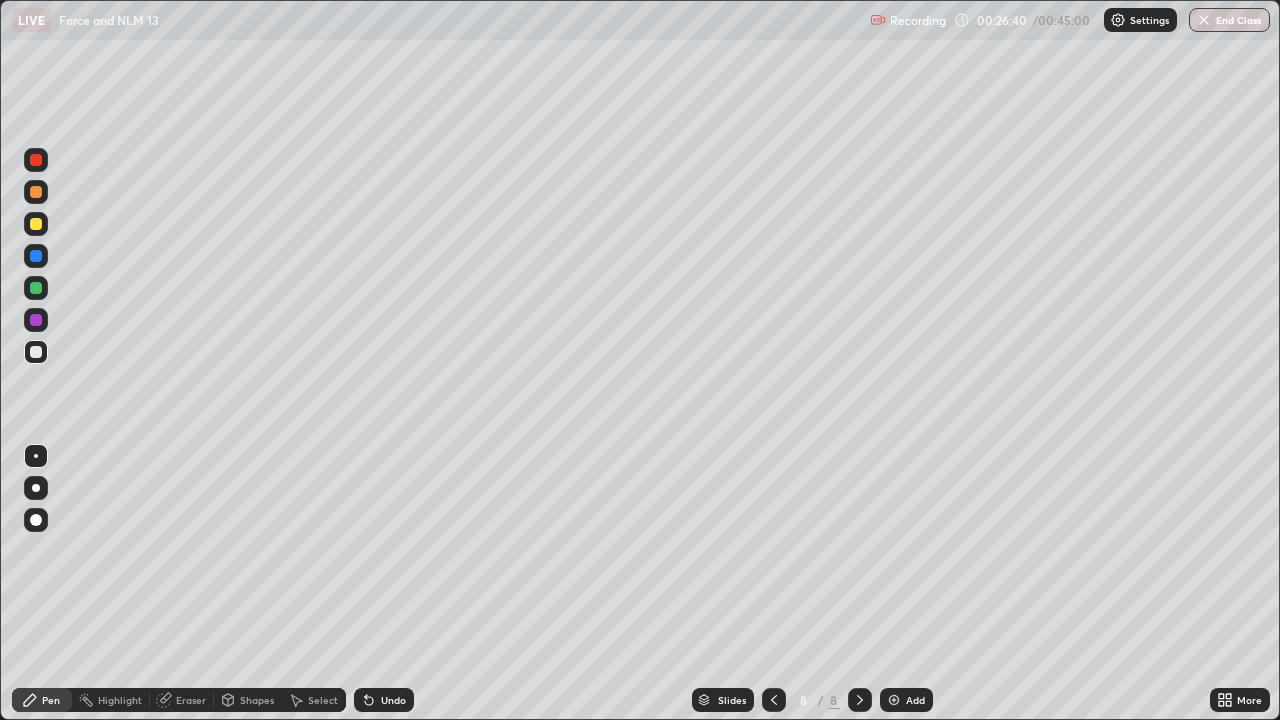 click at bounding box center [36, 224] 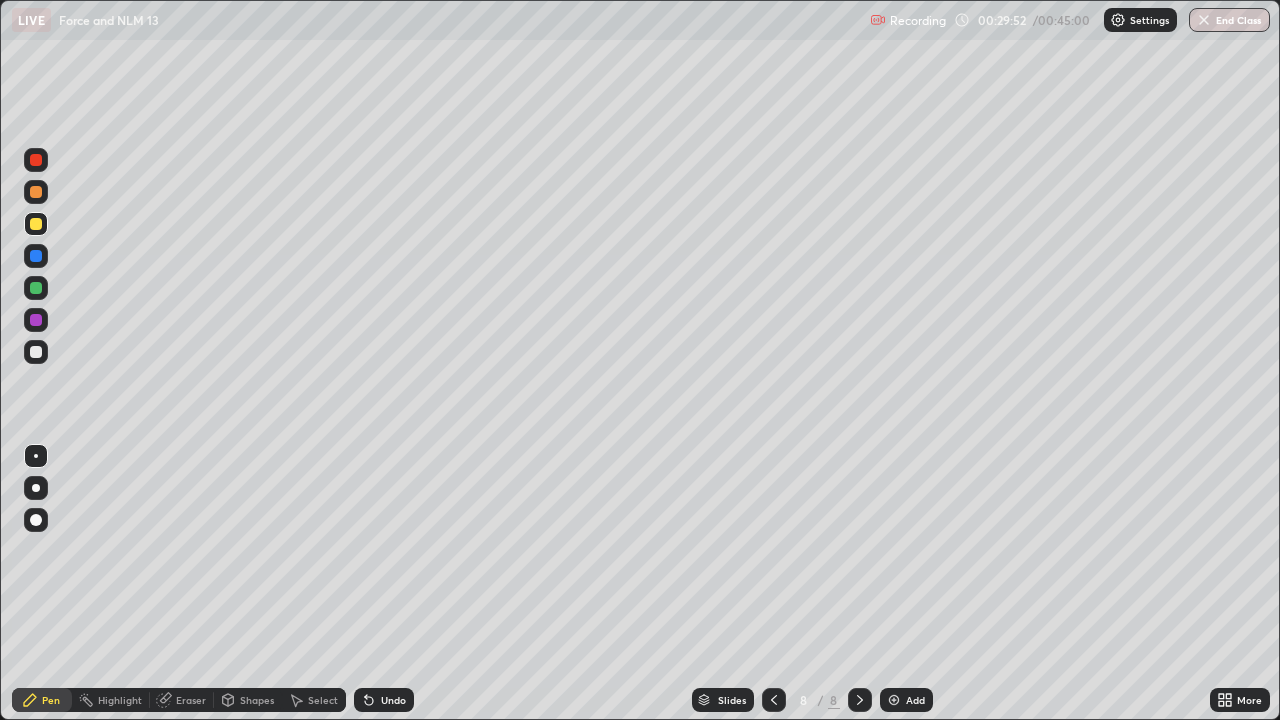 click at bounding box center (894, 700) 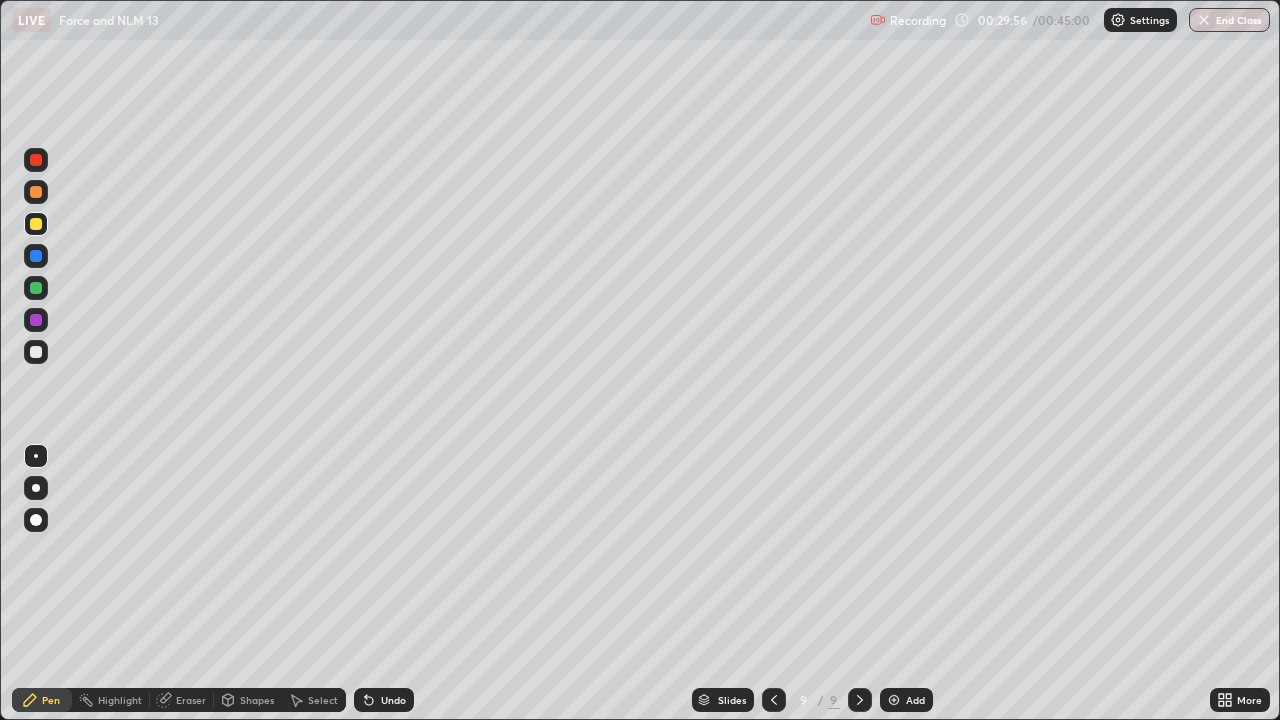 click at bounding box center [36, 320] 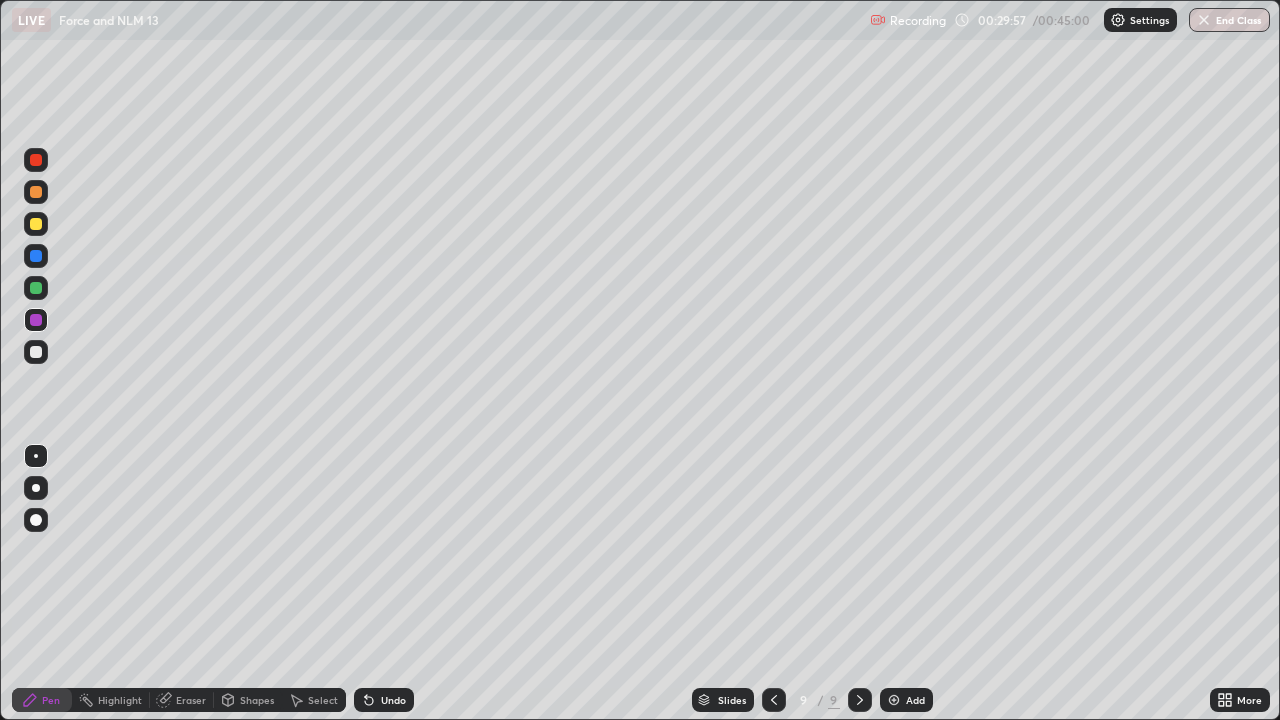 click at bounding box center [36, 288] 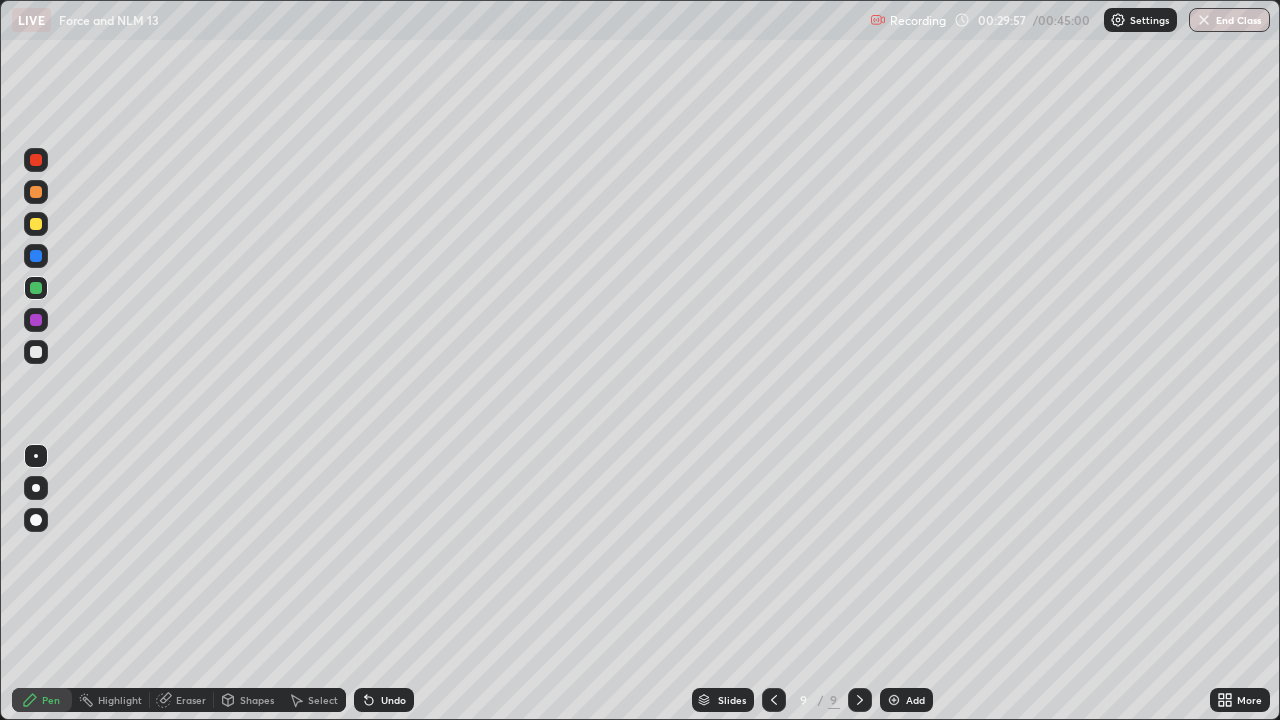 click at bounding box center [36, 352] 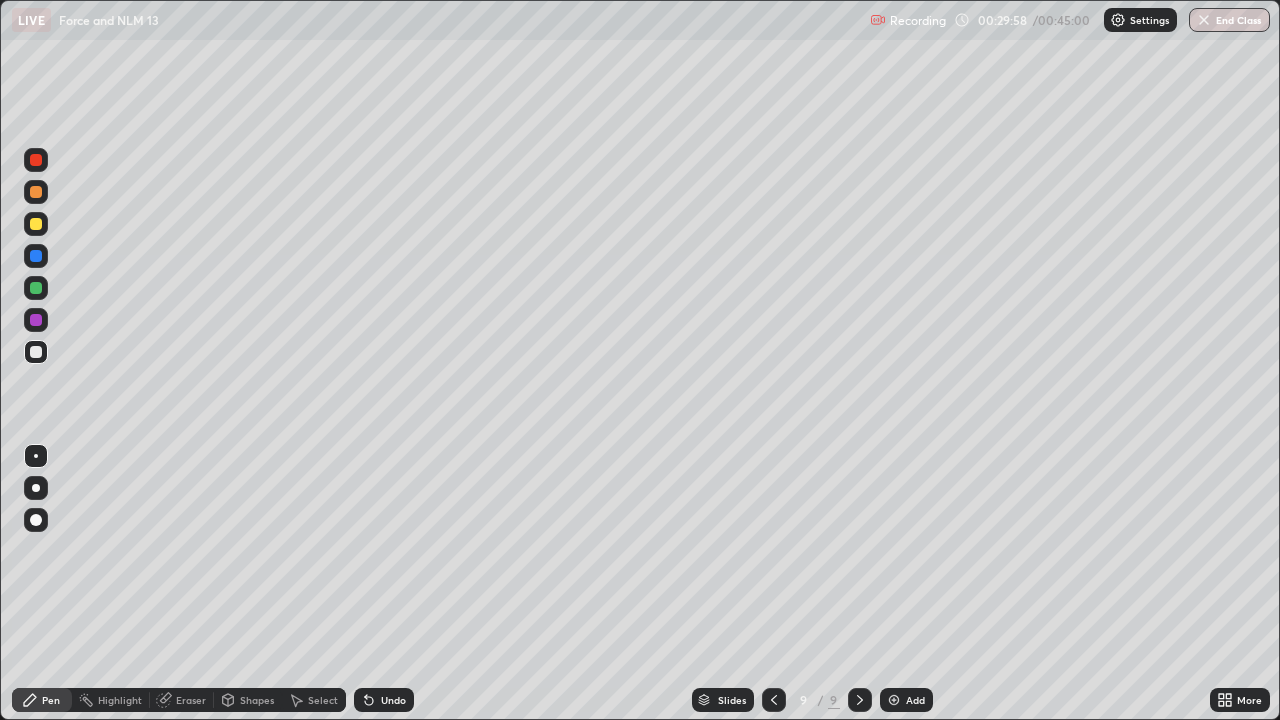 click at bounding box center (36, 288) 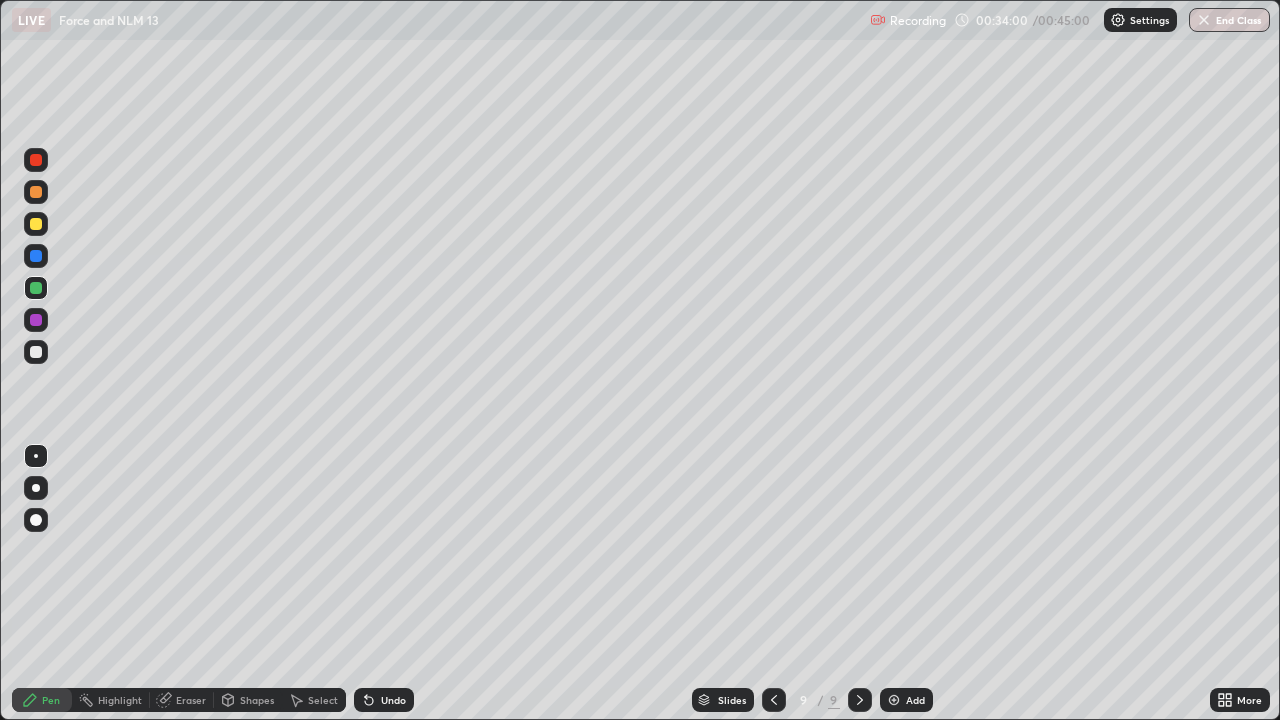 click at bounding box center [894, 700] 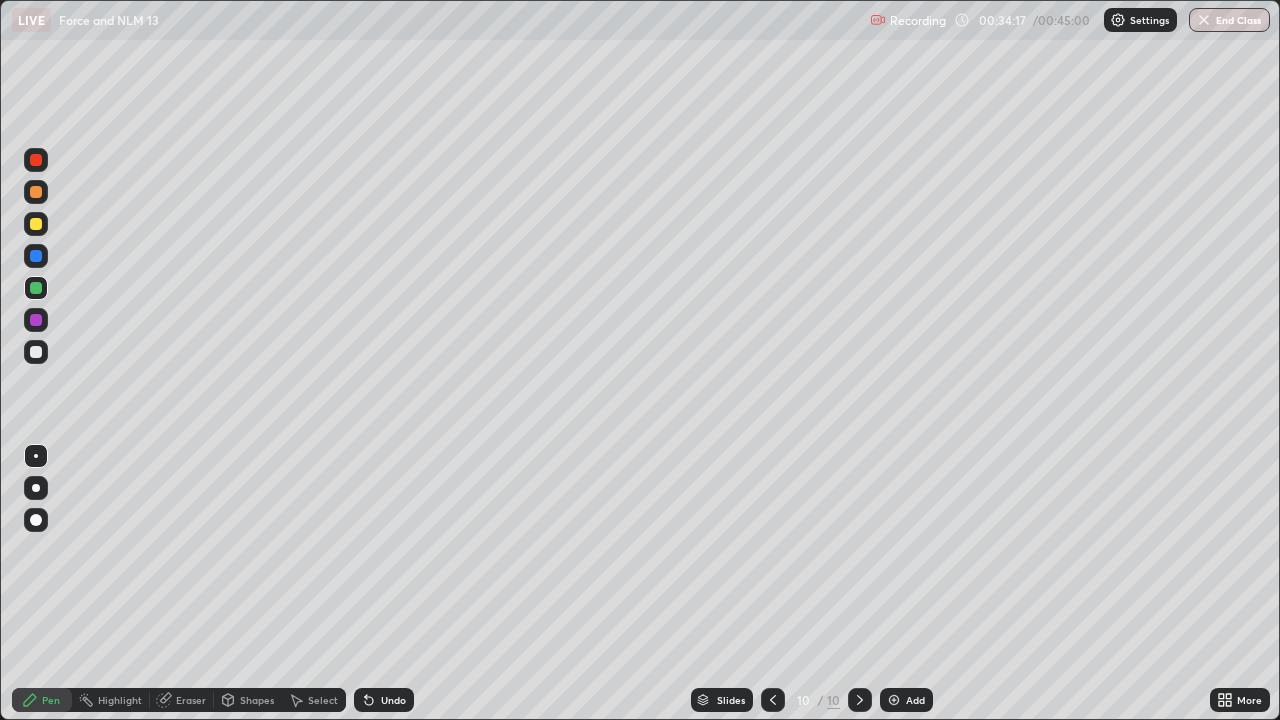 click at bounding box center [36, 224] 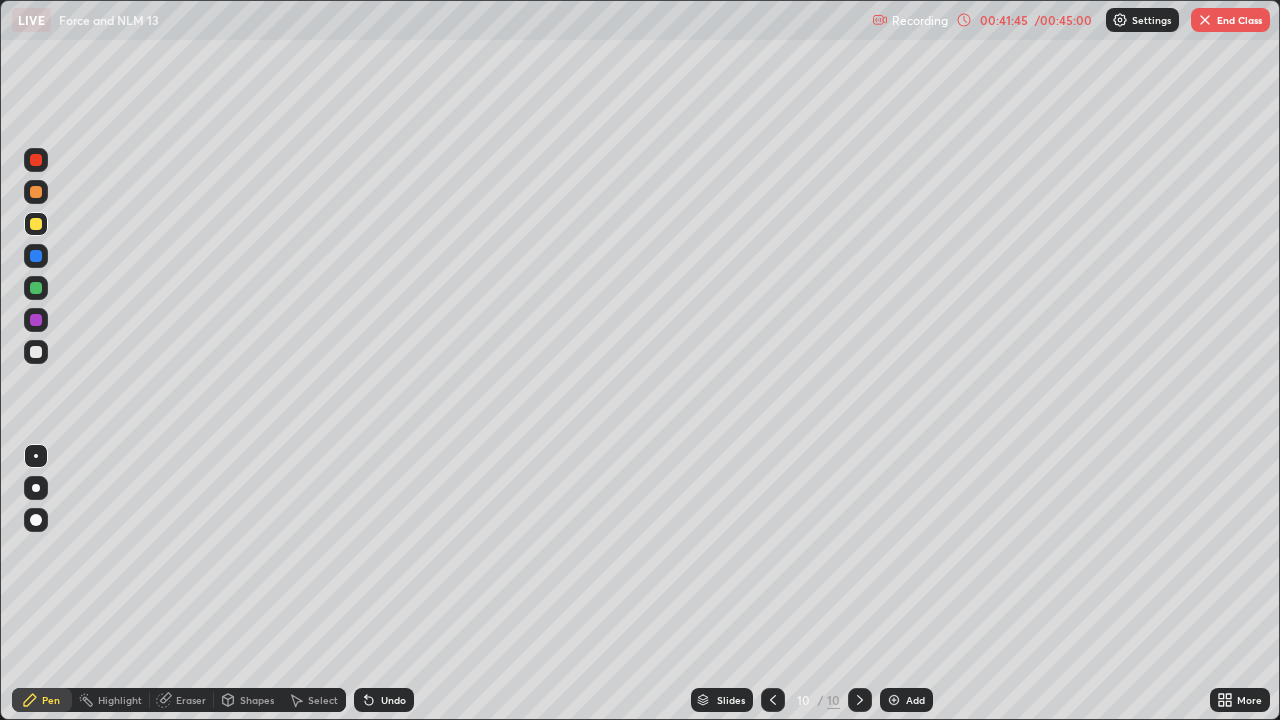 click on "End Class" at bounding box center [1230, 20] 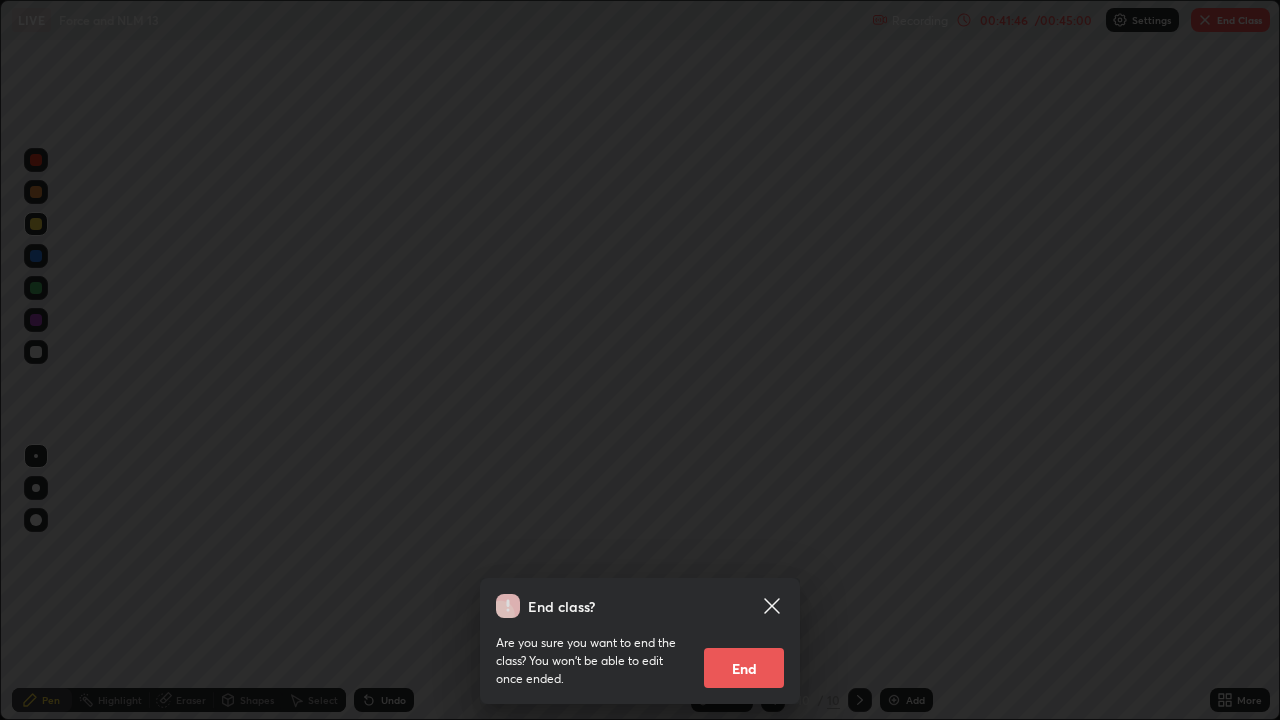 click on "Are you sure you want to end the class? You won’t be able to edit once ended. End" at bounding box center [640, 653] 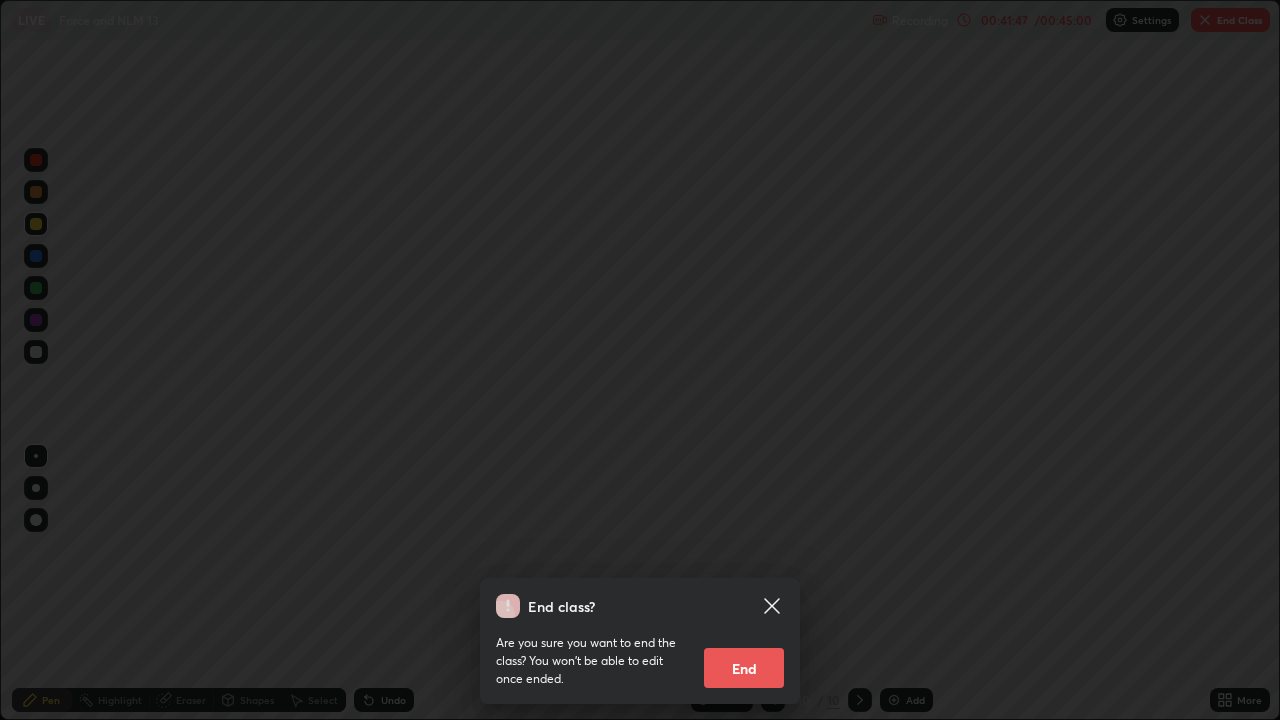 click on "End" at bounding box center [744, 668] 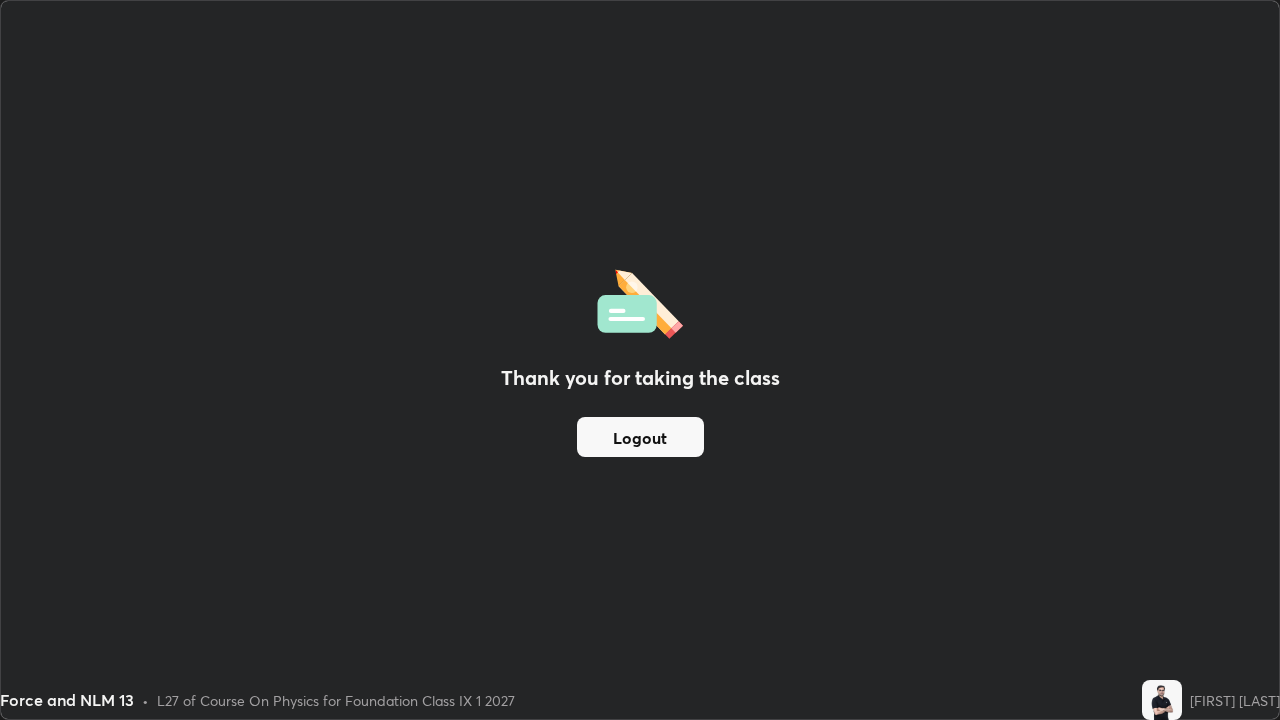 click on "Logout" at bounding box center [640, 437] 